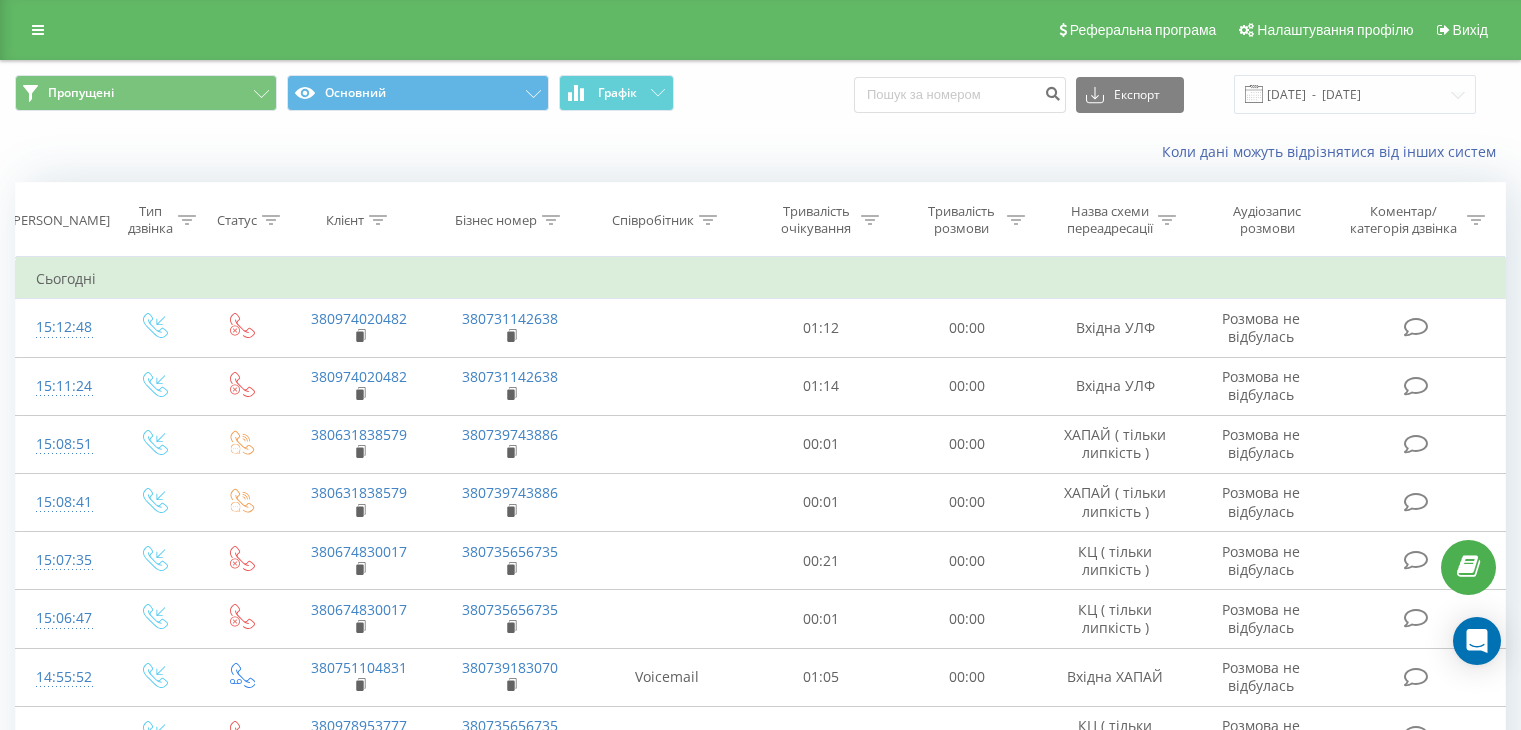 scroll, scrollTop: 12, scrollLeft: 0, axis: vertical 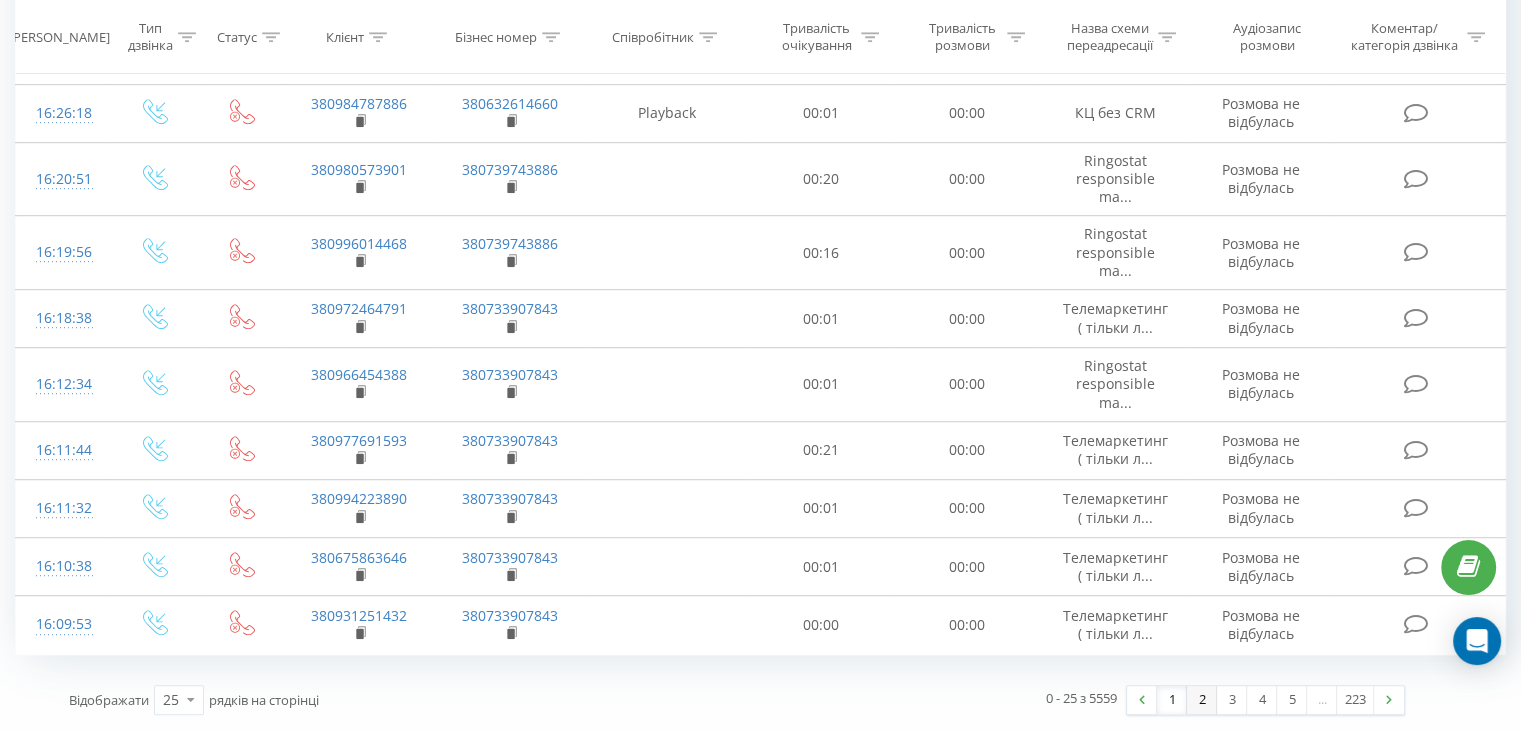 click on "2" at bounding box center [1202, 700] 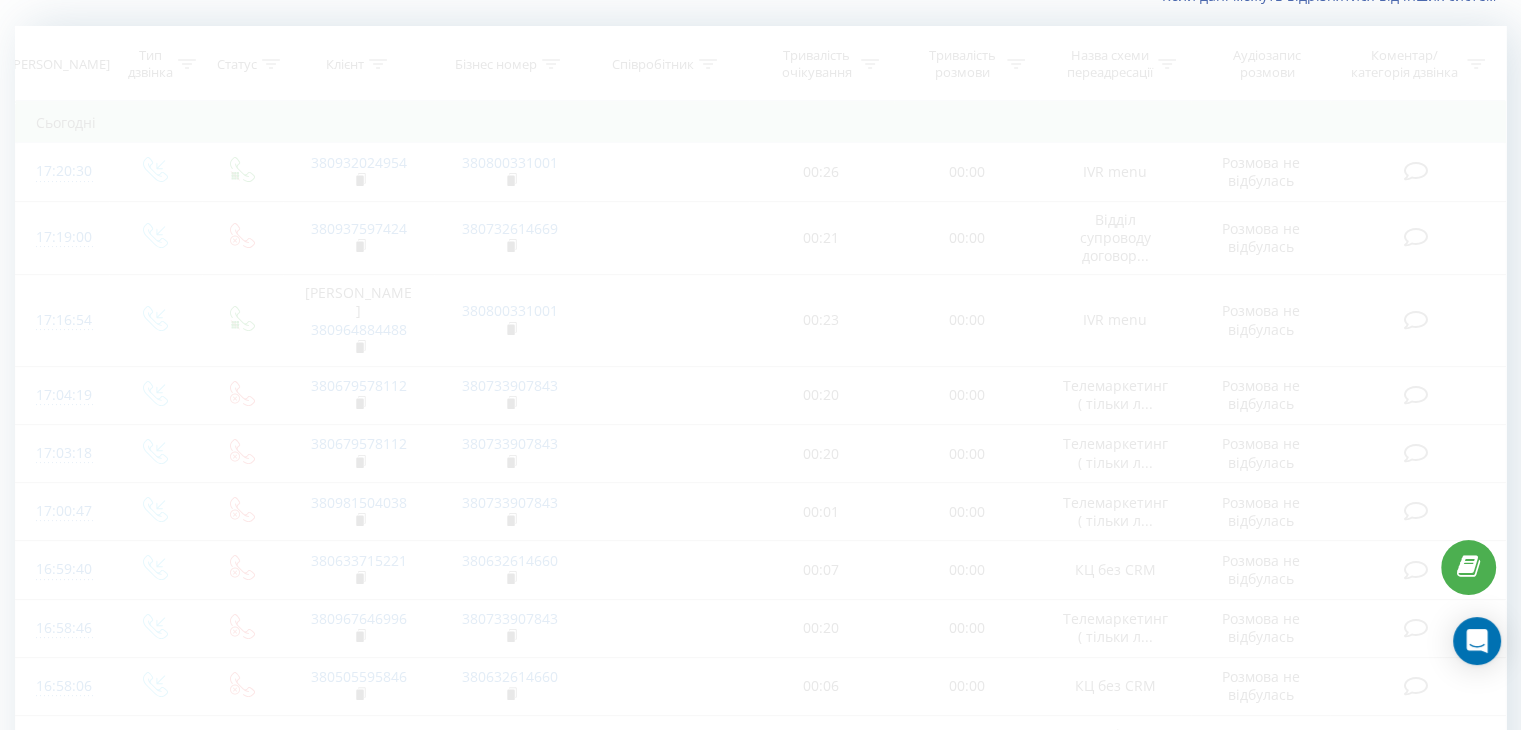 scroll, scrollTop: 132, scrollLeft: 0, axis: vertical 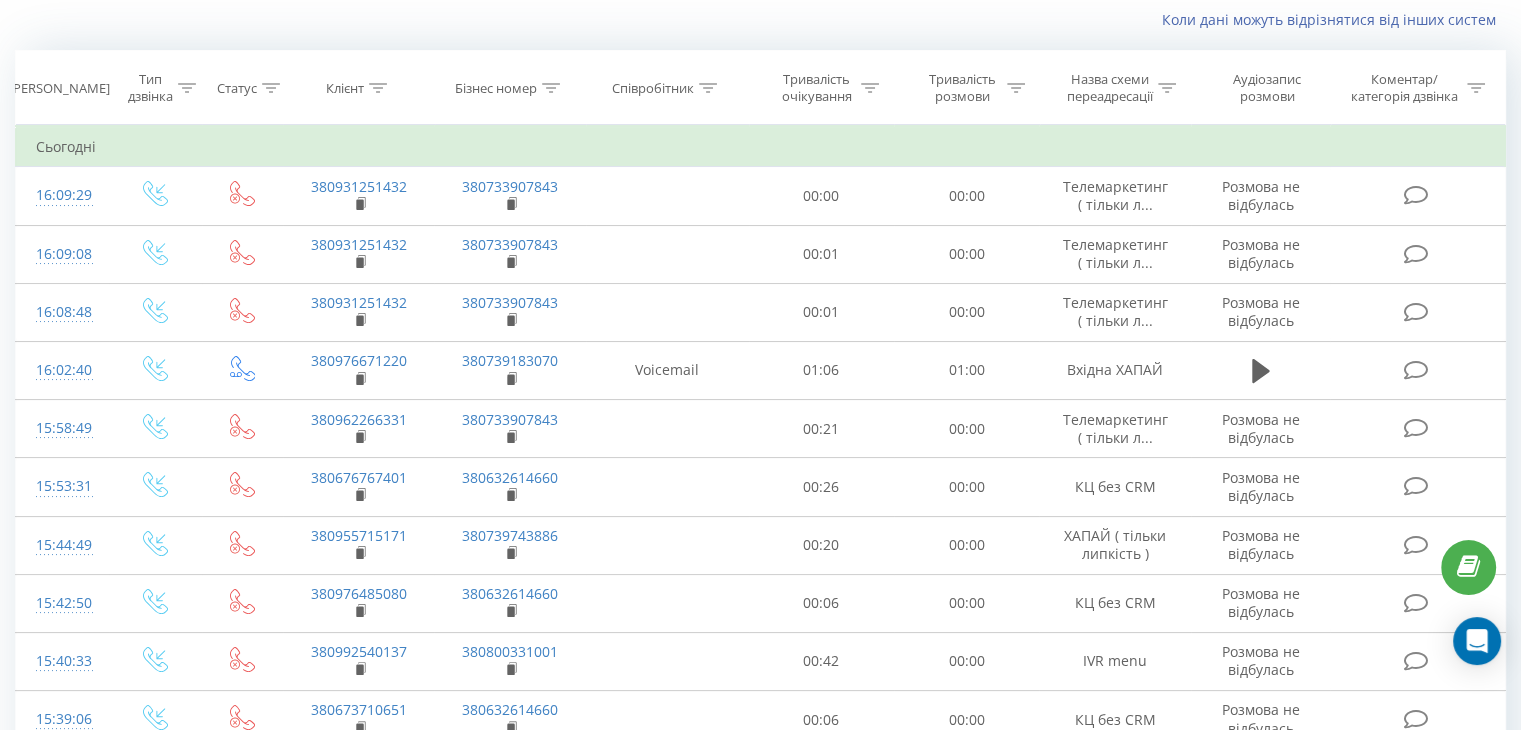 click on "Коли дані можуть відрізнятися вiд інших систем" at bounding box center (760, 20) 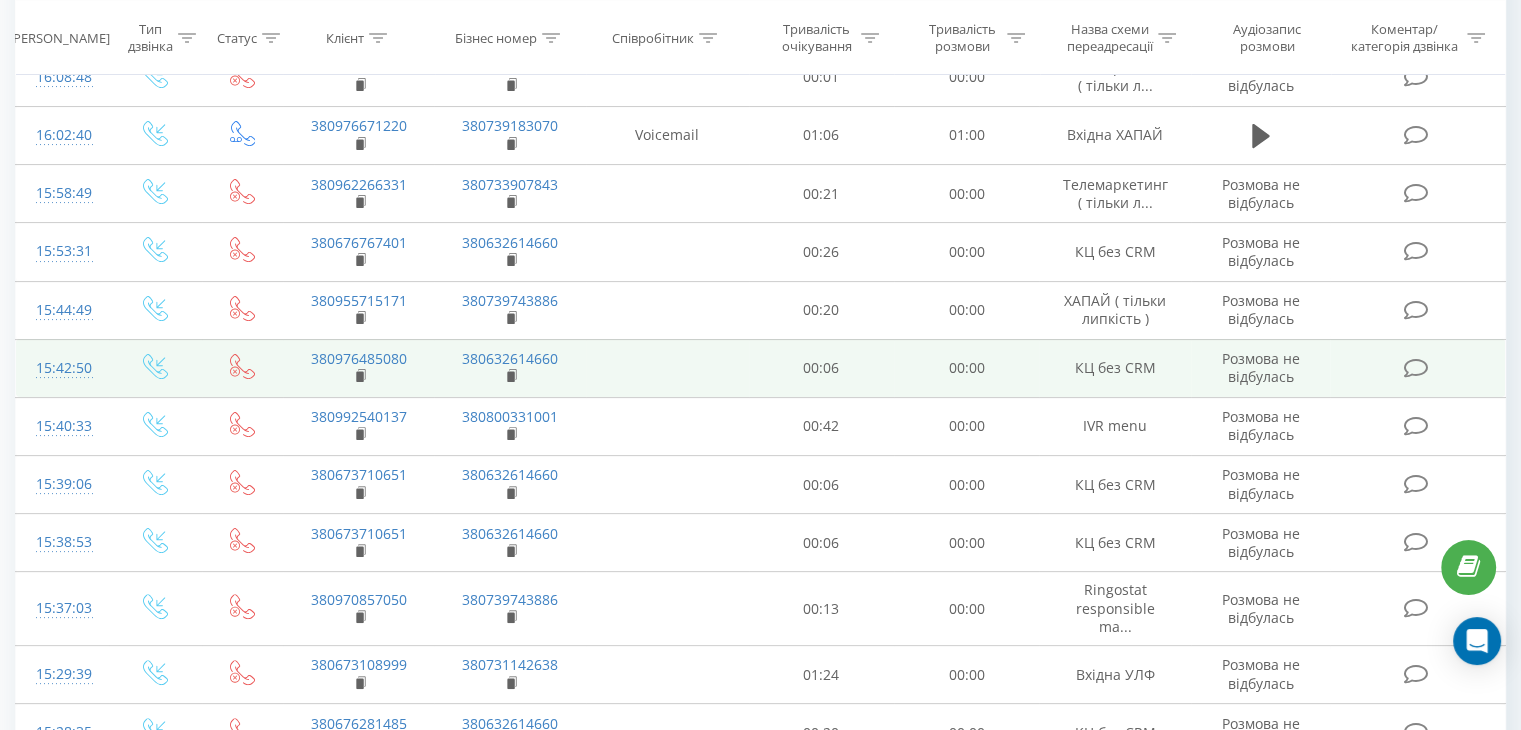 scroll, scrollTop: 332, scrollLeft: 0, axis: vertical 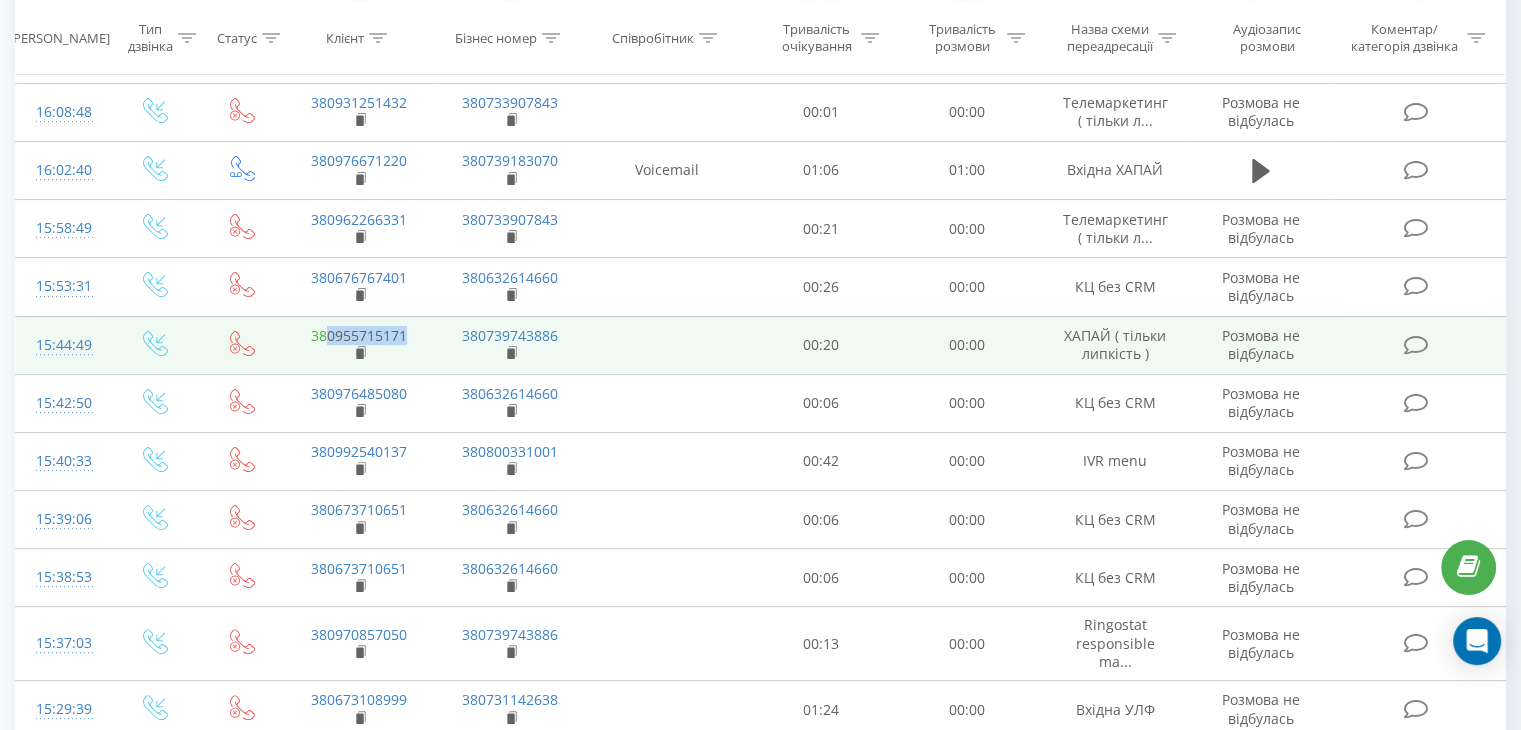 drag, startPoint x: 413, startPoint y: 331, endPoint x: 328, endPoint y: 337, distance: 85.2115 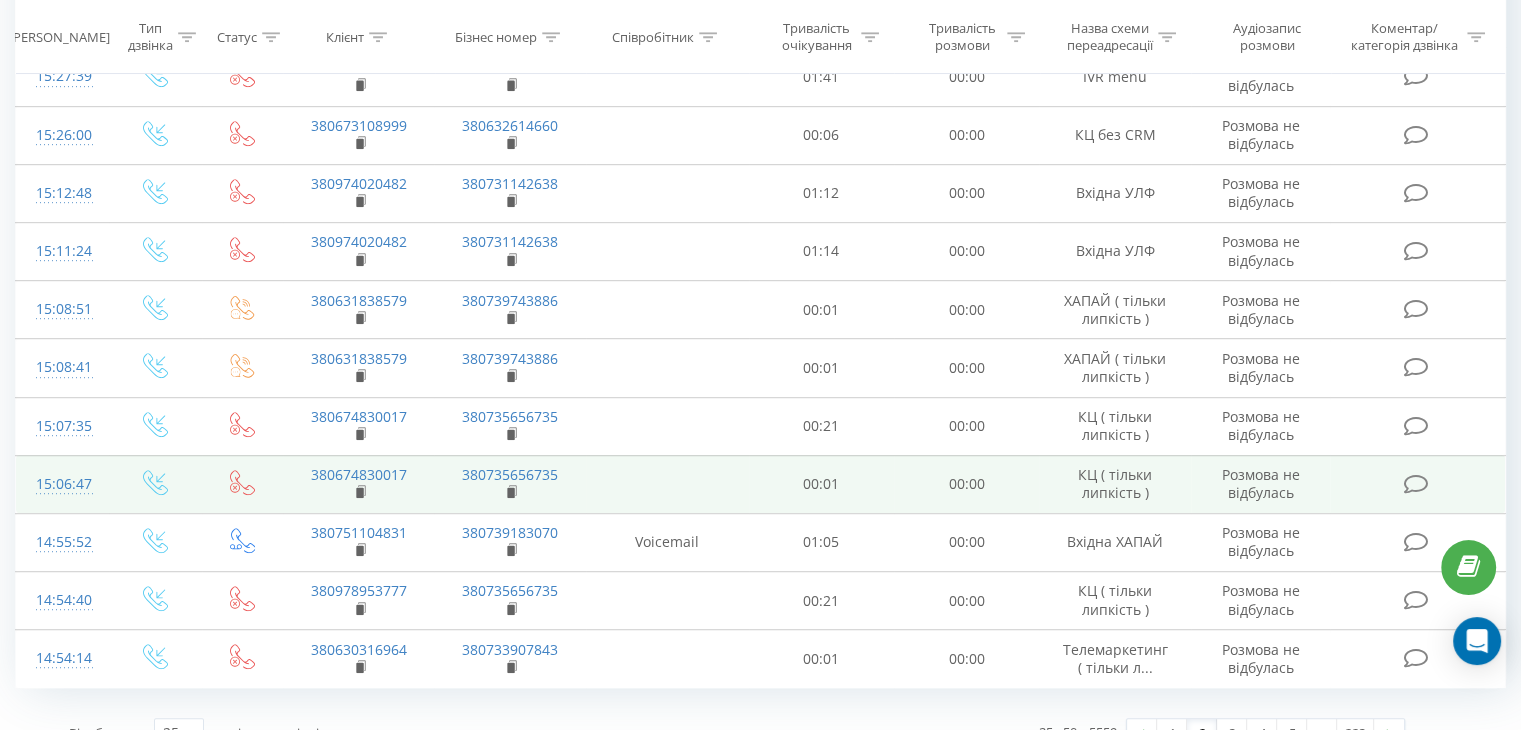 scroll, scrollTop: 1108, scrollLeft: 0, axis: vertical 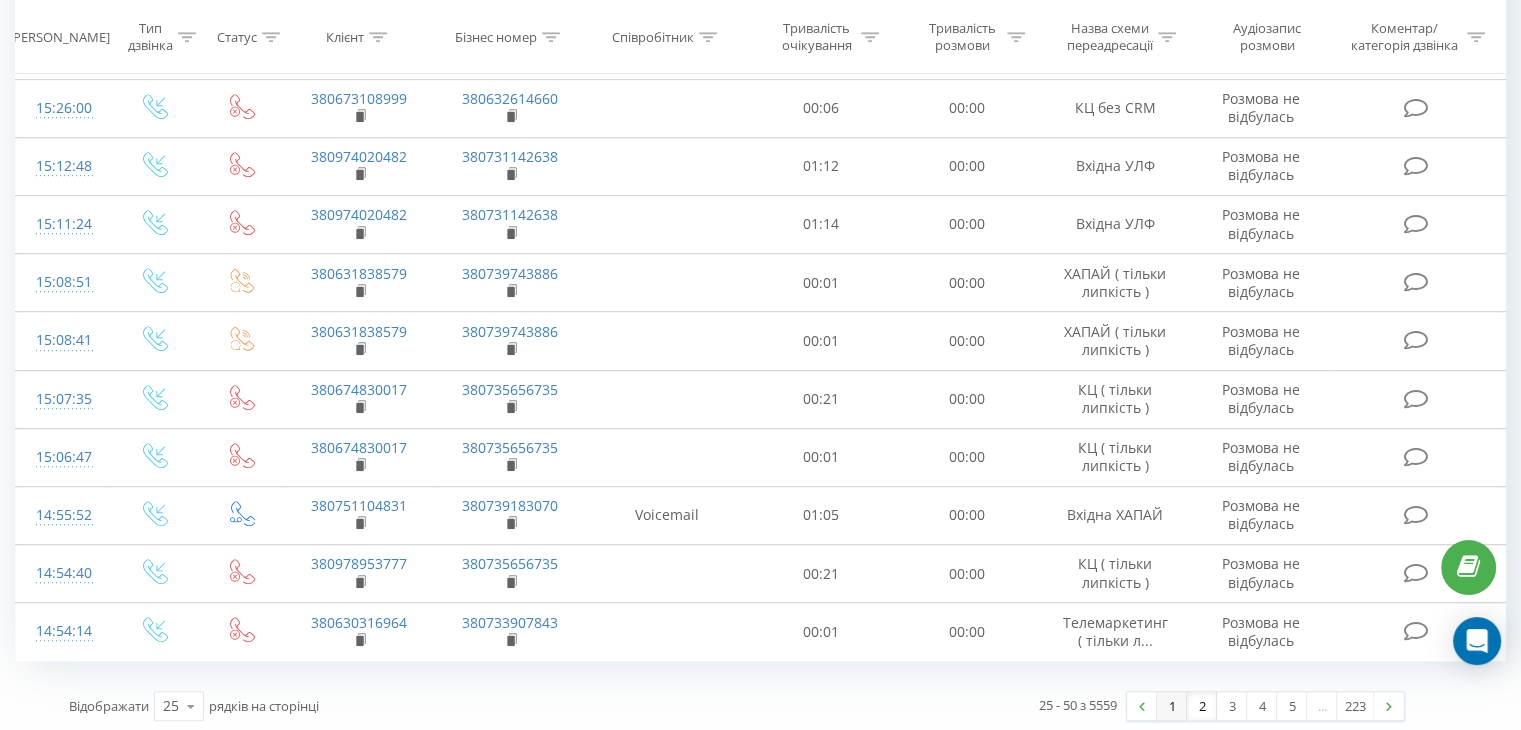 click on "1" at bounding box center (1172, 706) 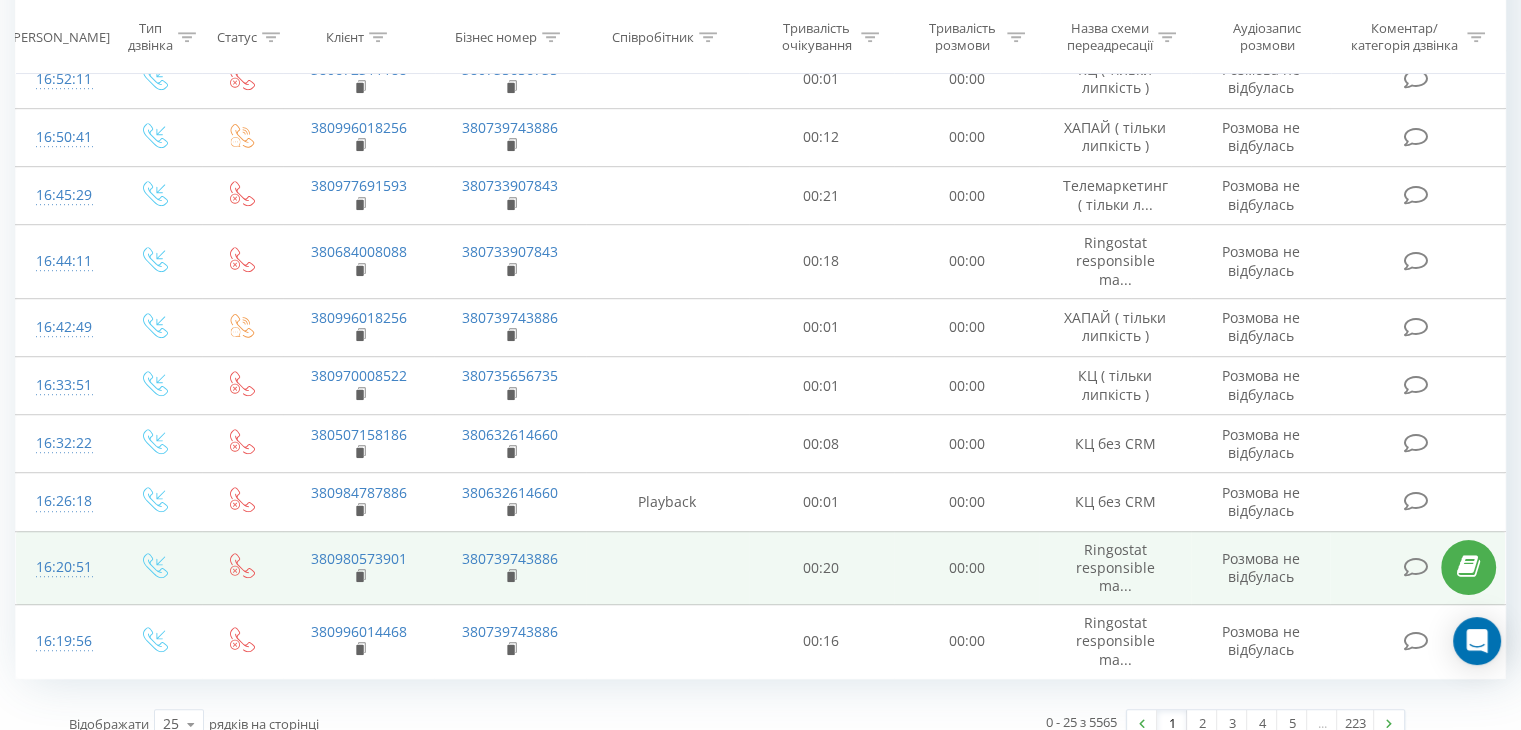 scroll, scrollTop: 1258, scrollLeft: 0, axis: vertical 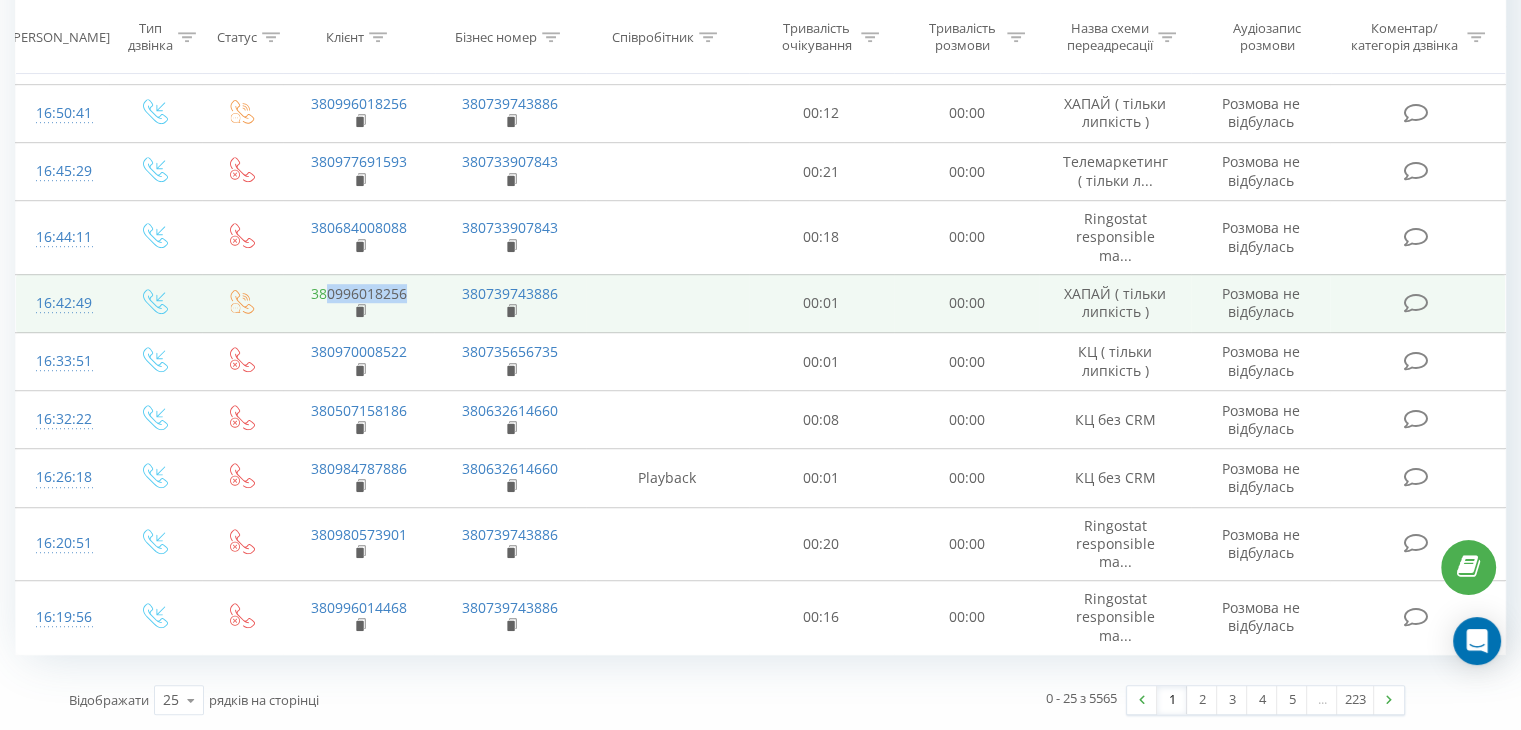 drag, startPoint x: 385, startPoint y: 296, endPoint x: 330, endPoint y: 288, distance: 55.578773 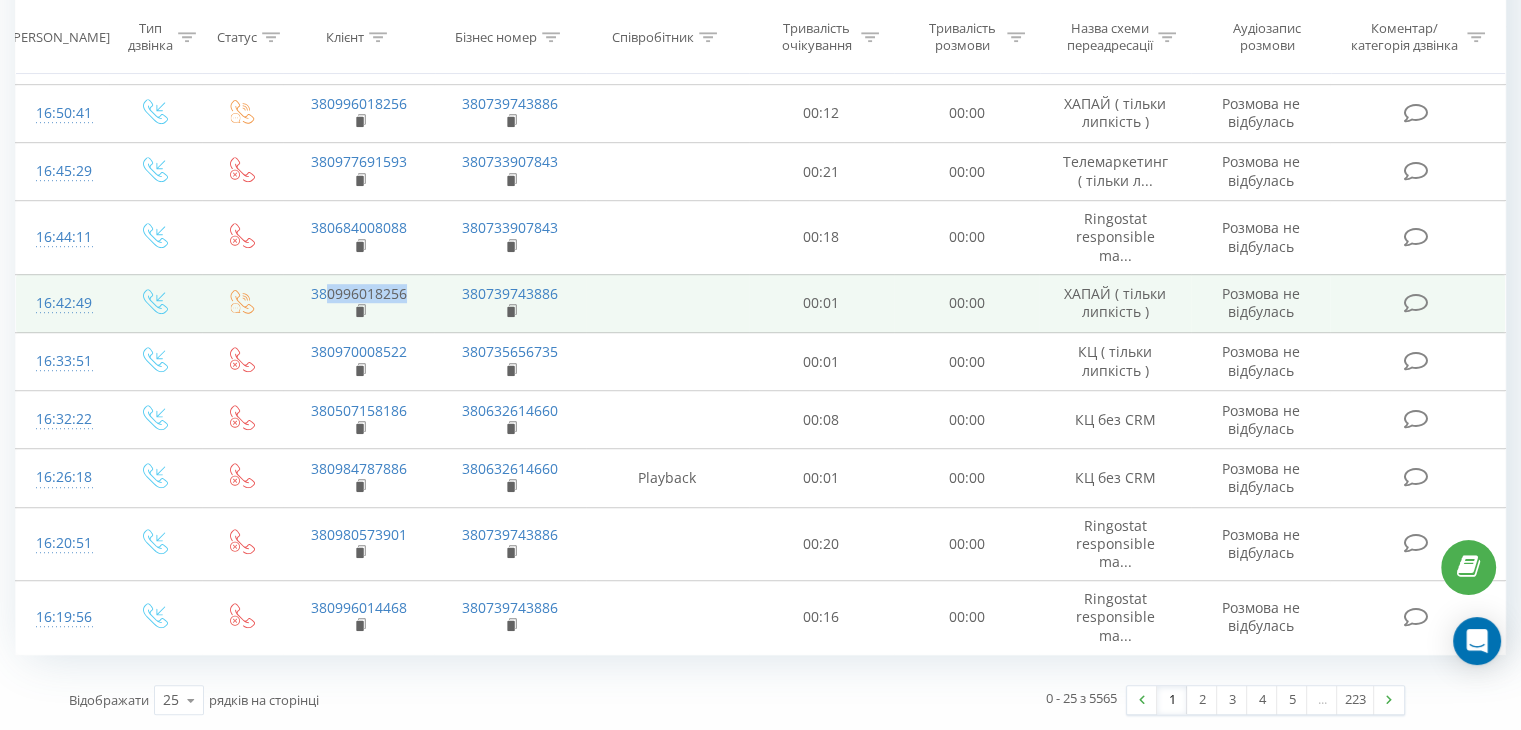 copy on "0996018256" 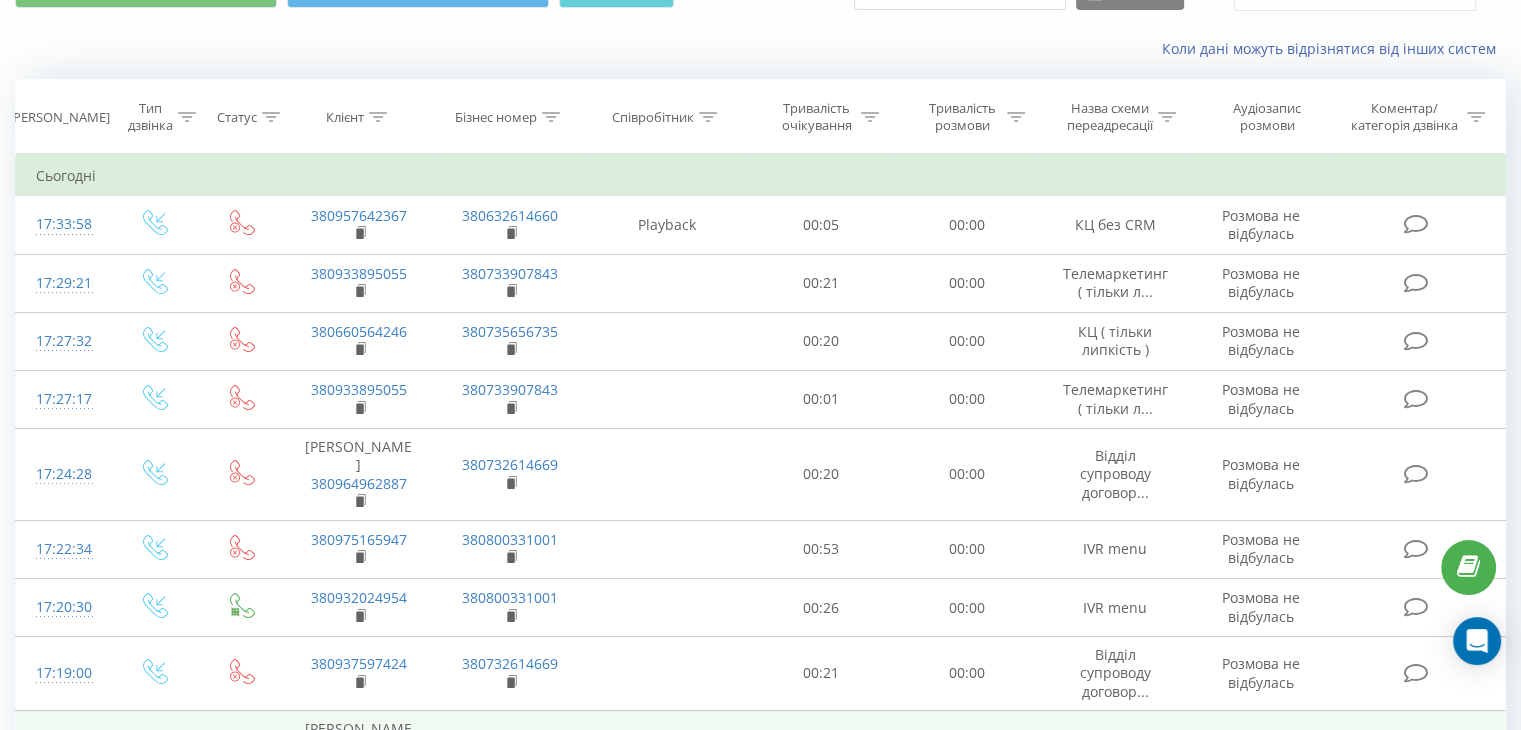 scroll, scrollTop: 58, scrollLeft: 0, axis: vertical 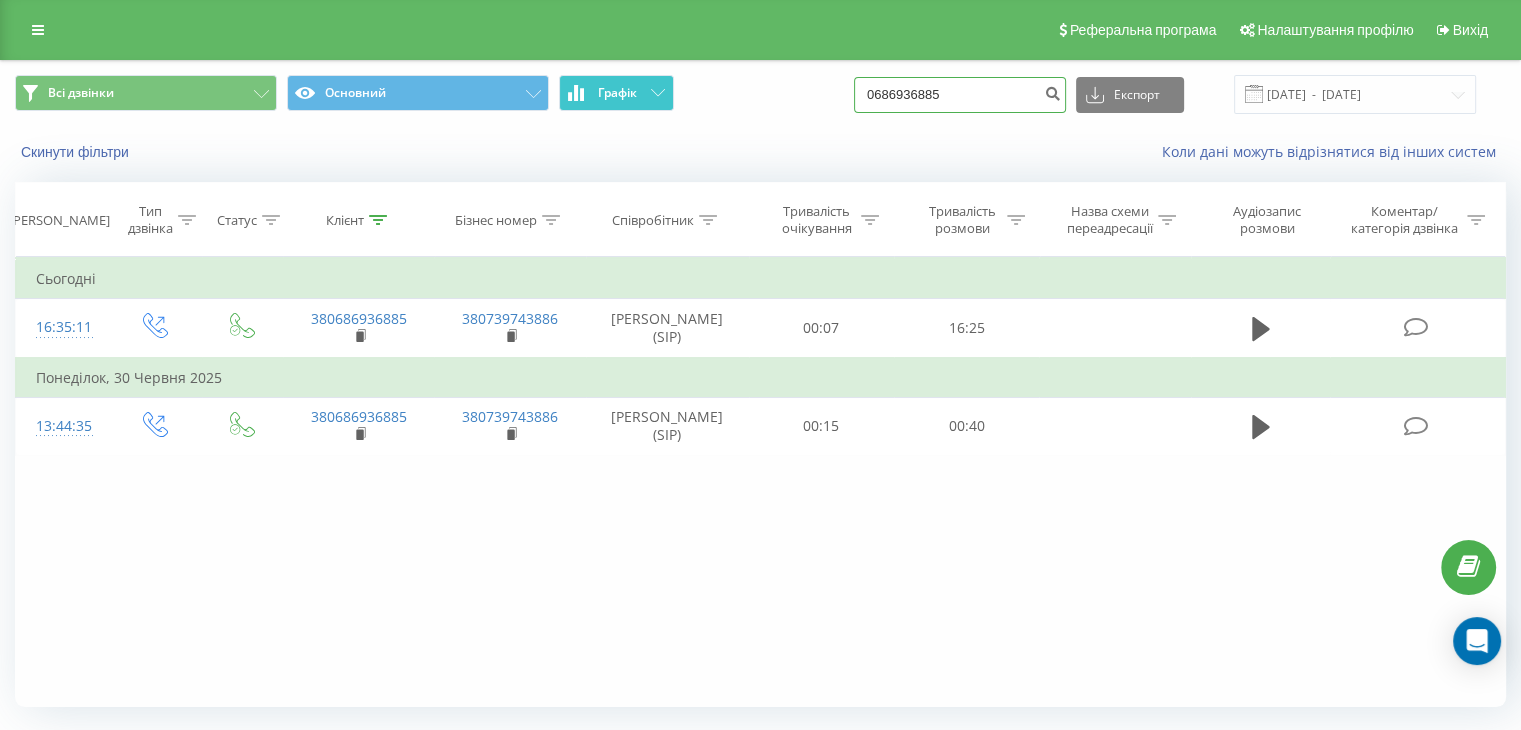 drag, startPoint x: 998, startPoint y: 97, endPoint x: 654, endPoint y: 89, distance: 344.09302 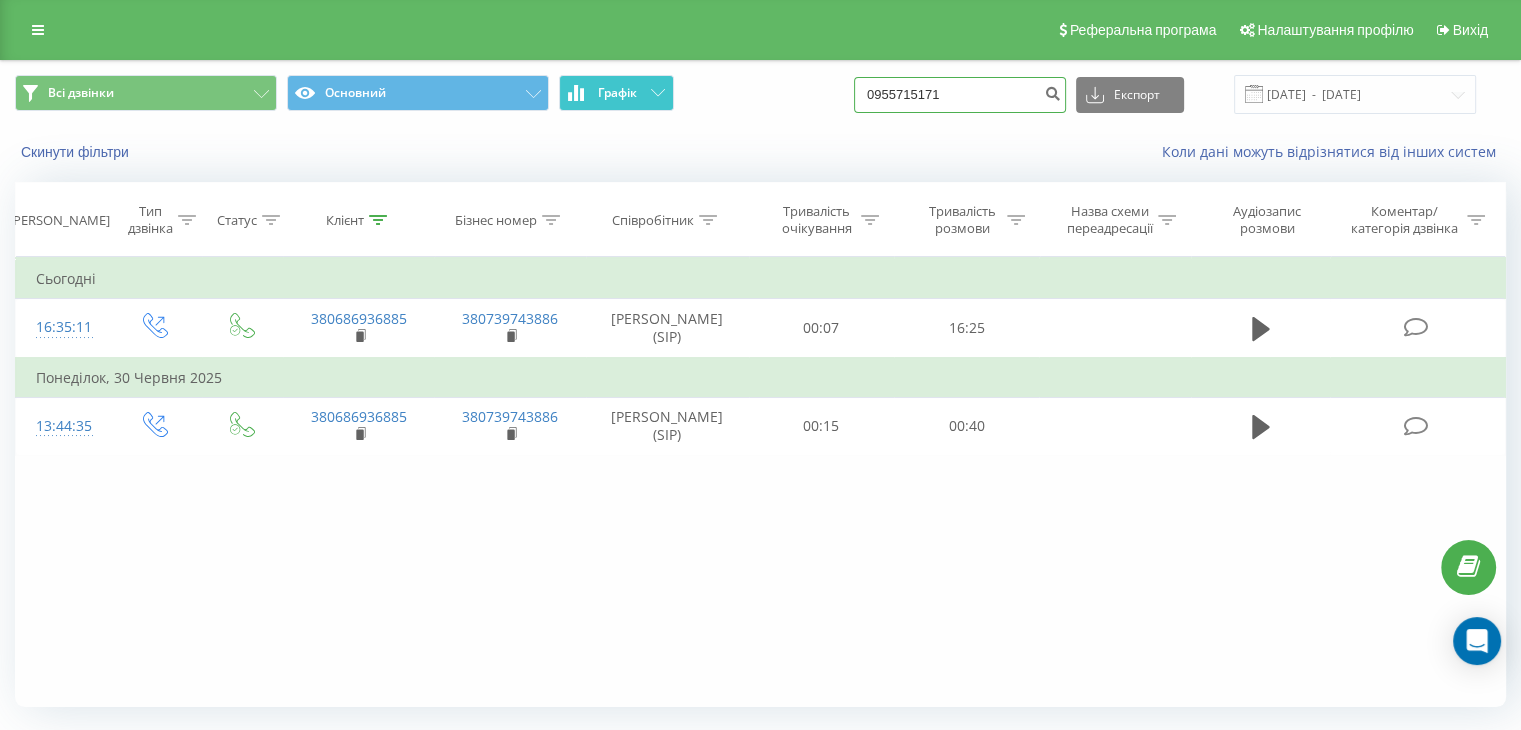 type on "0955715171" 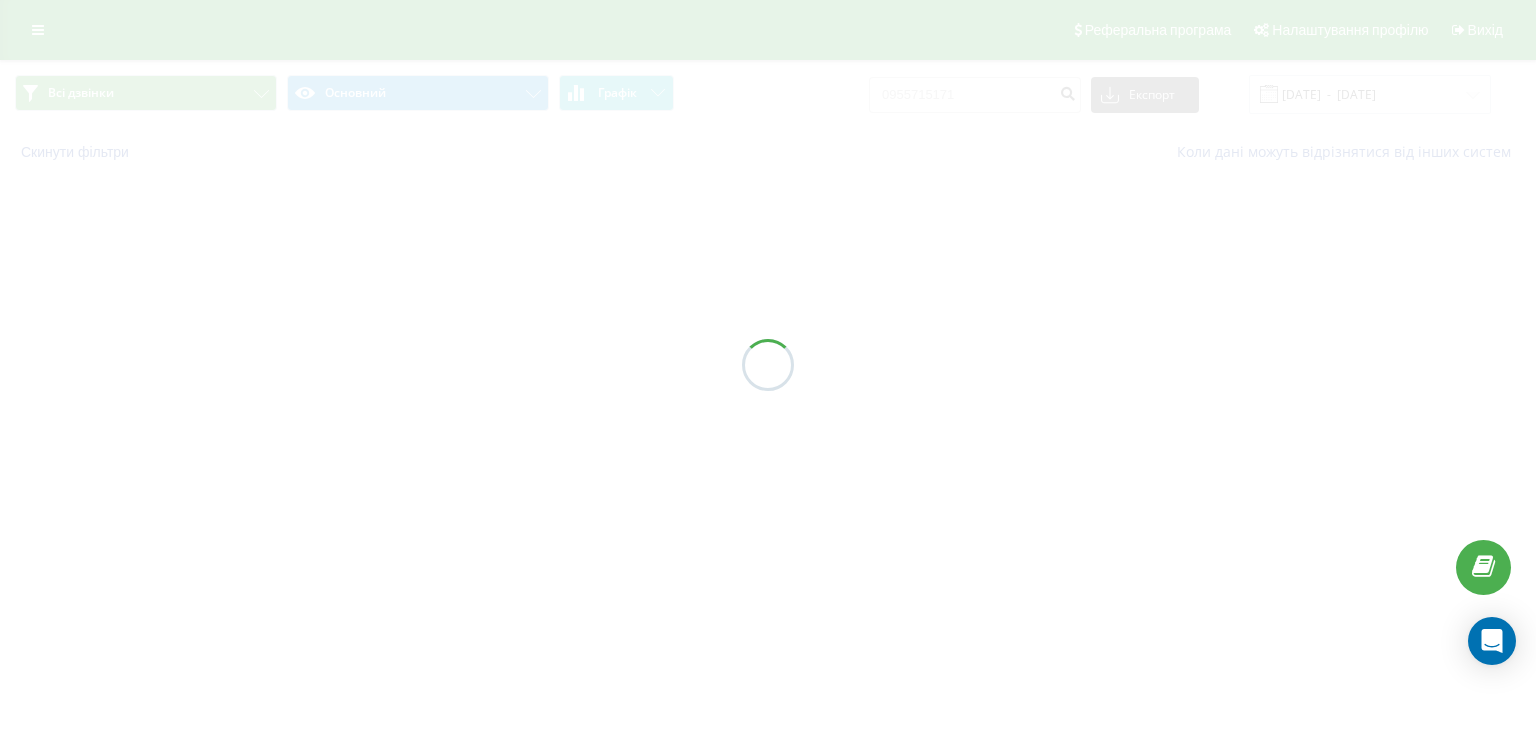 scroll, scrollTop: 0, scrollLeft: 0, axis: both 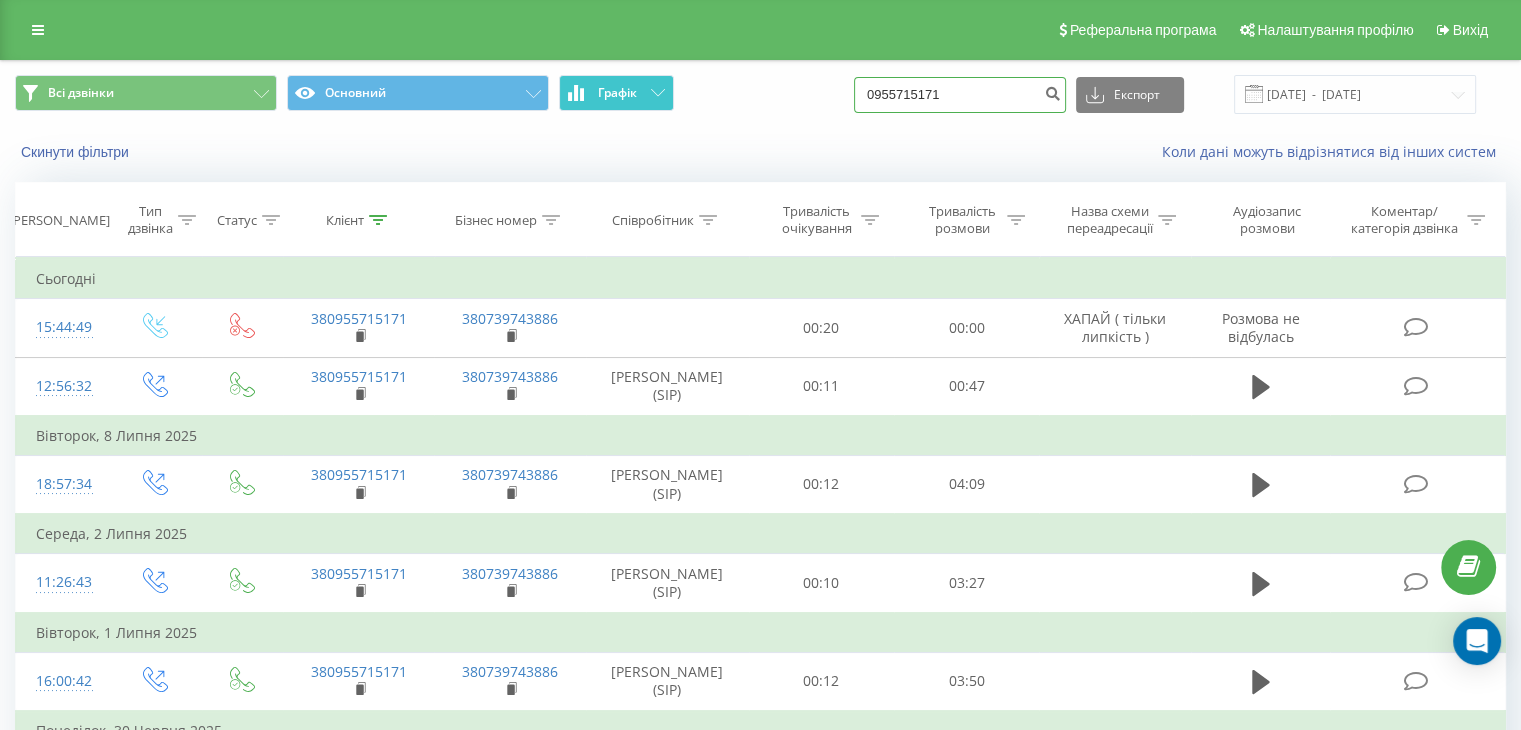 drag, startPoint x: 1001, startPoint y: 97, endPoint x: 669, endPoint y: 81, distance: 332.3853 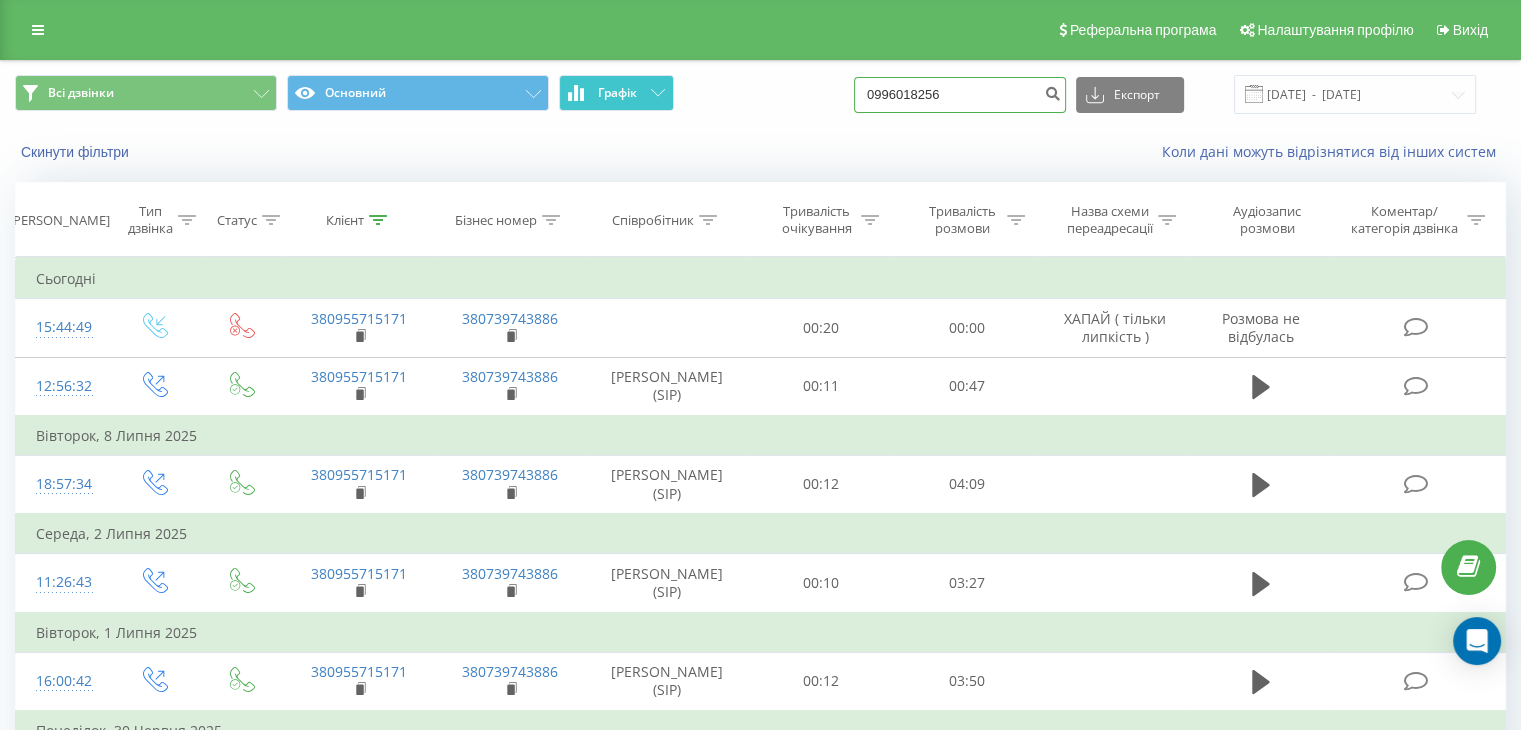 type on "0996018256" 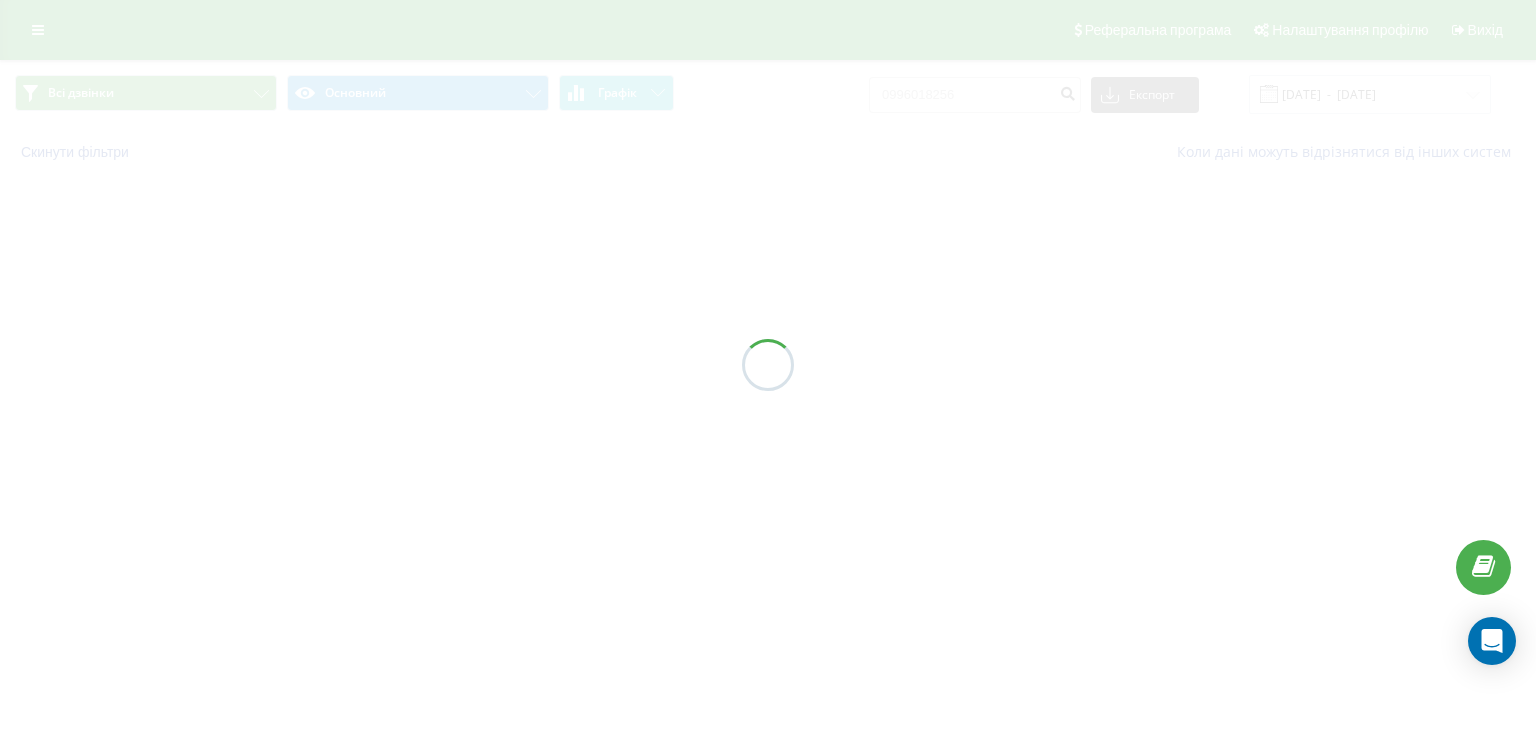 scroll, scrollTop: 0, scrollLeft: 0, axis: both 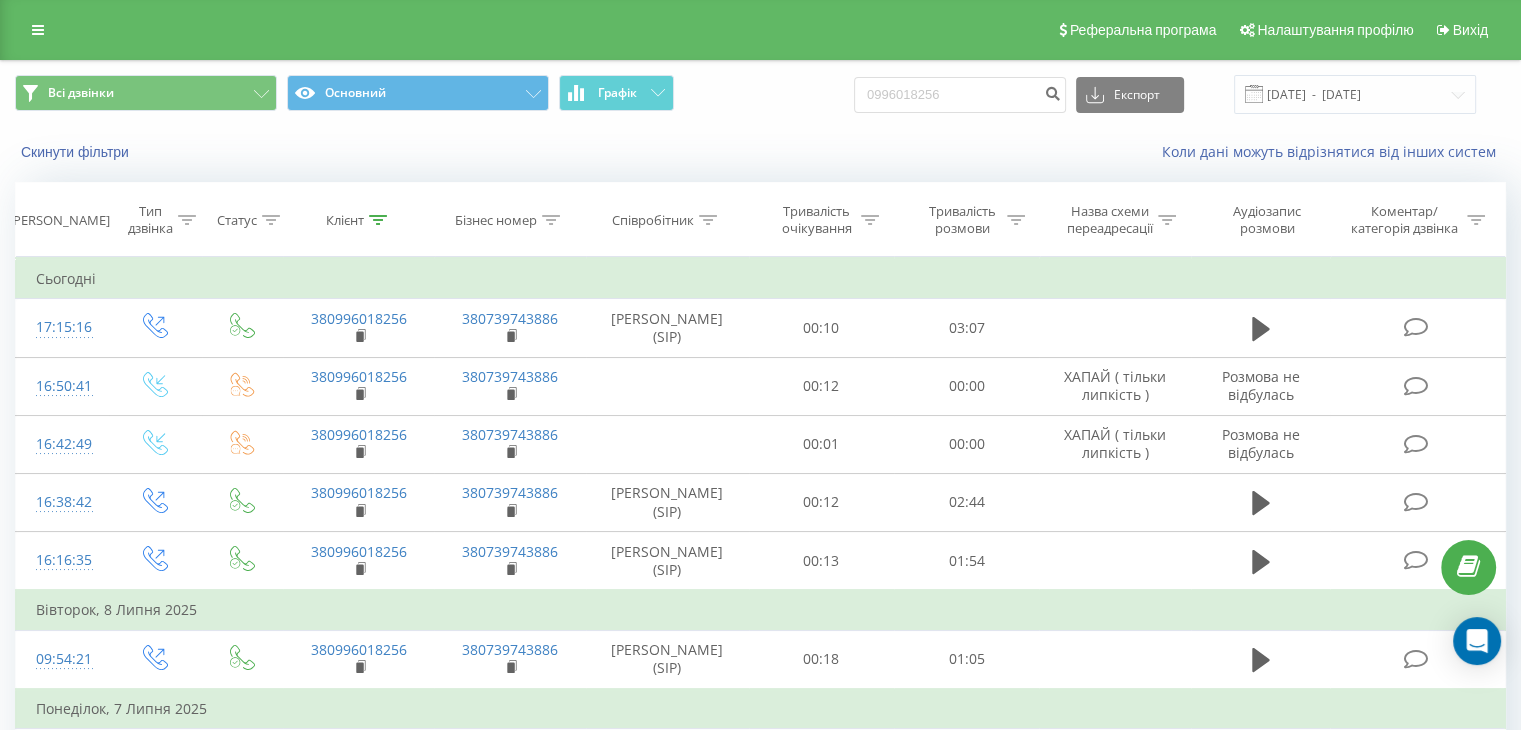 click on "Скинути фільтри Коли дані можуть відрізнятися вiд інших систем" at bounding box center (760, 152) 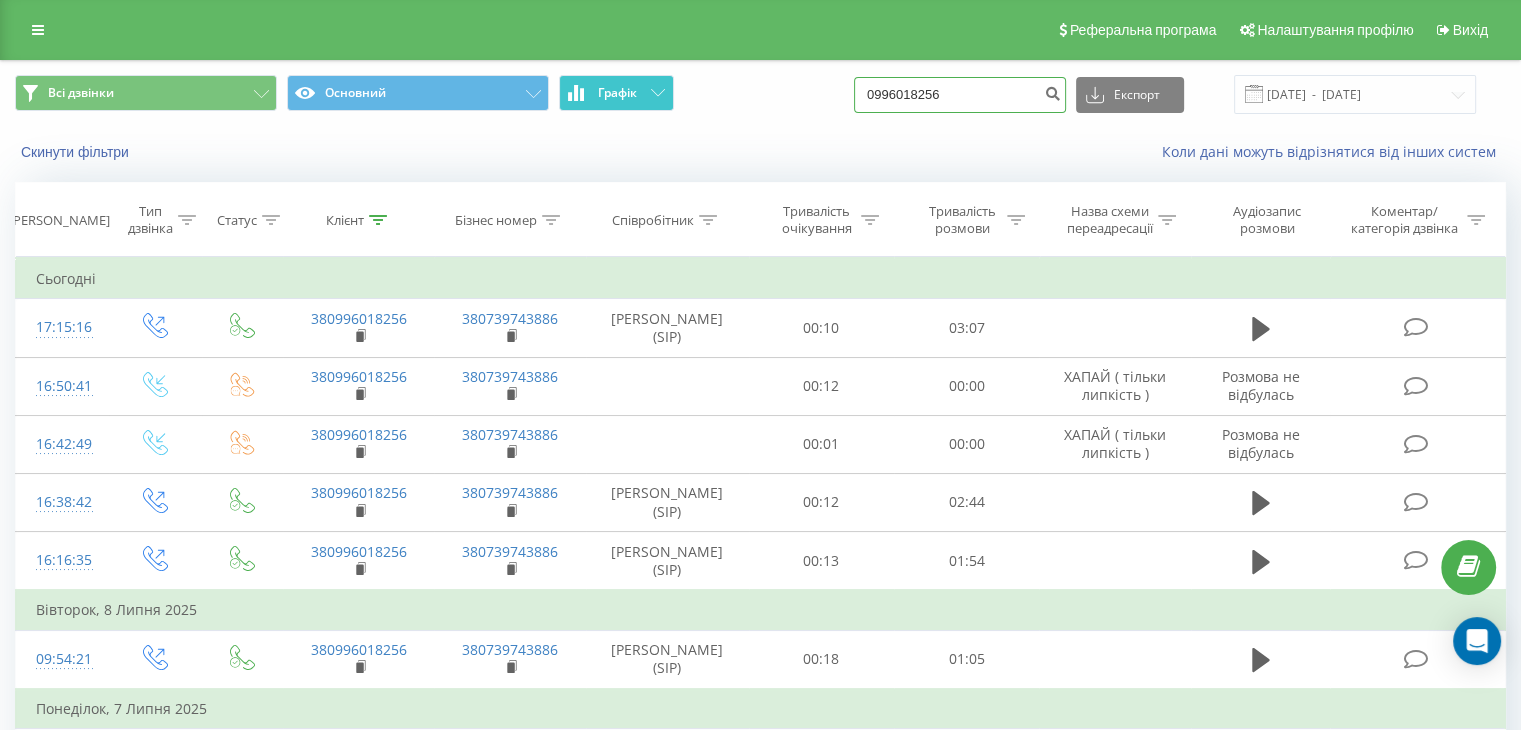 drag, startPoint x: 996, startPoint y: 97, endPoint x: 666, endPoint y: 90, distance: 330.07425 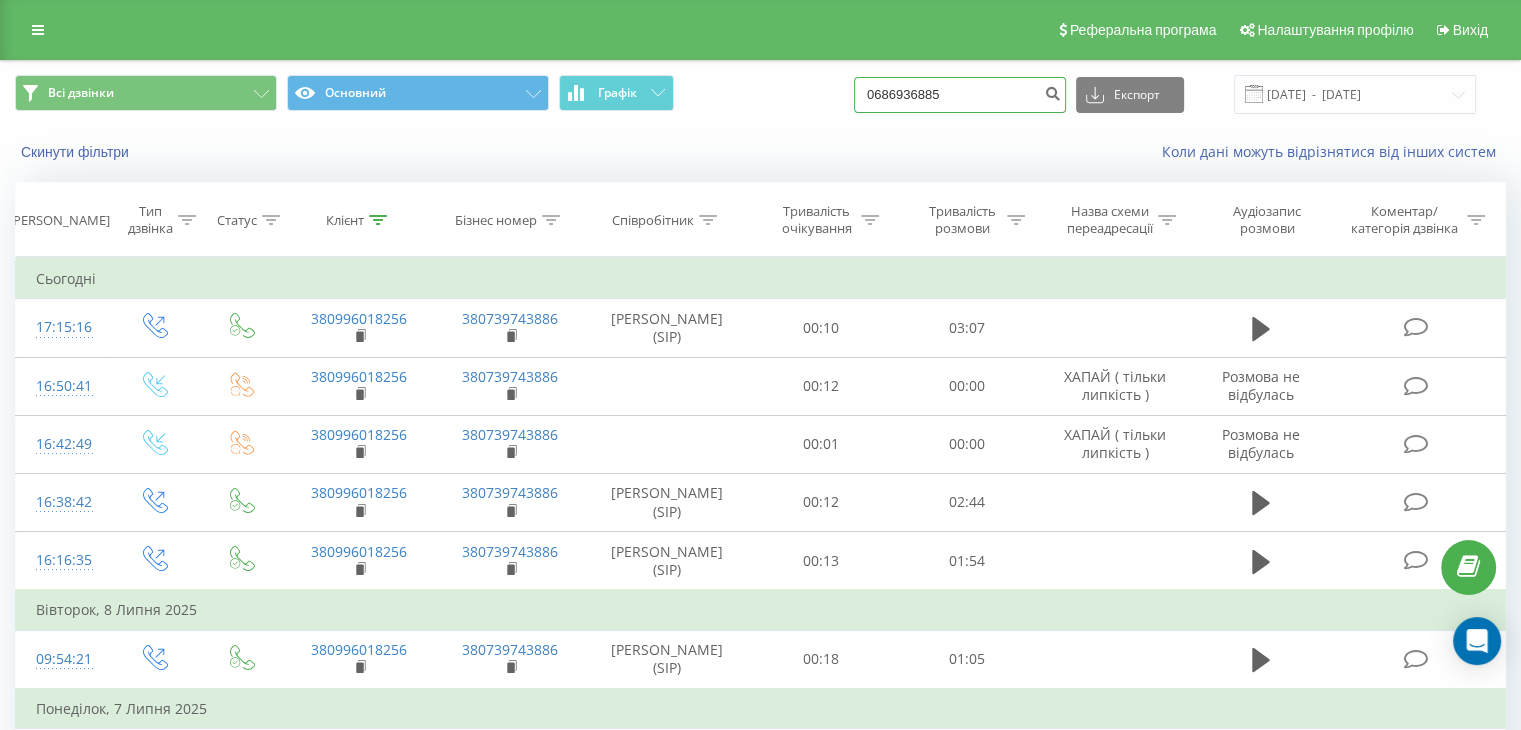 type on "0686936885" 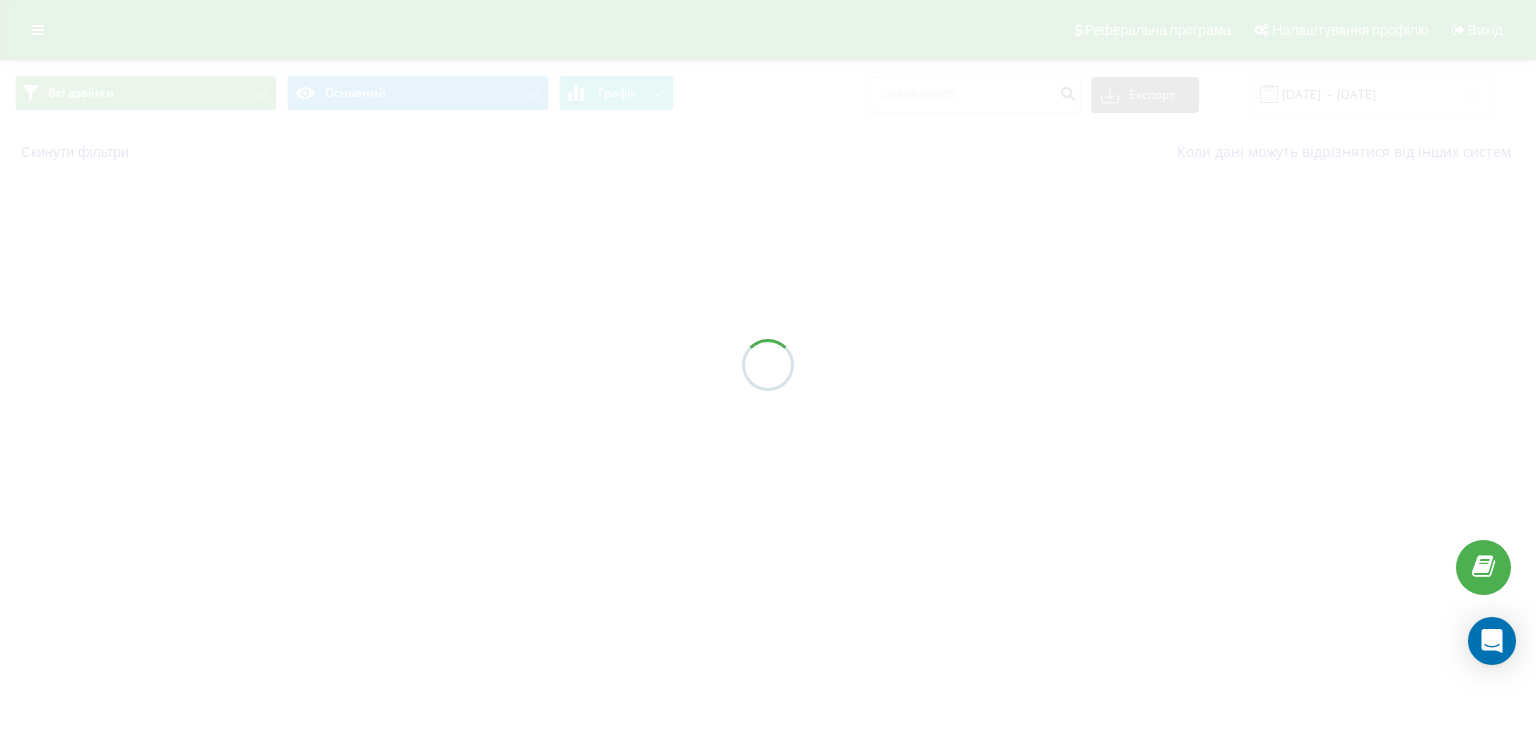 scroll, scrollTop: 0, scrollLeft: 0, axis: both 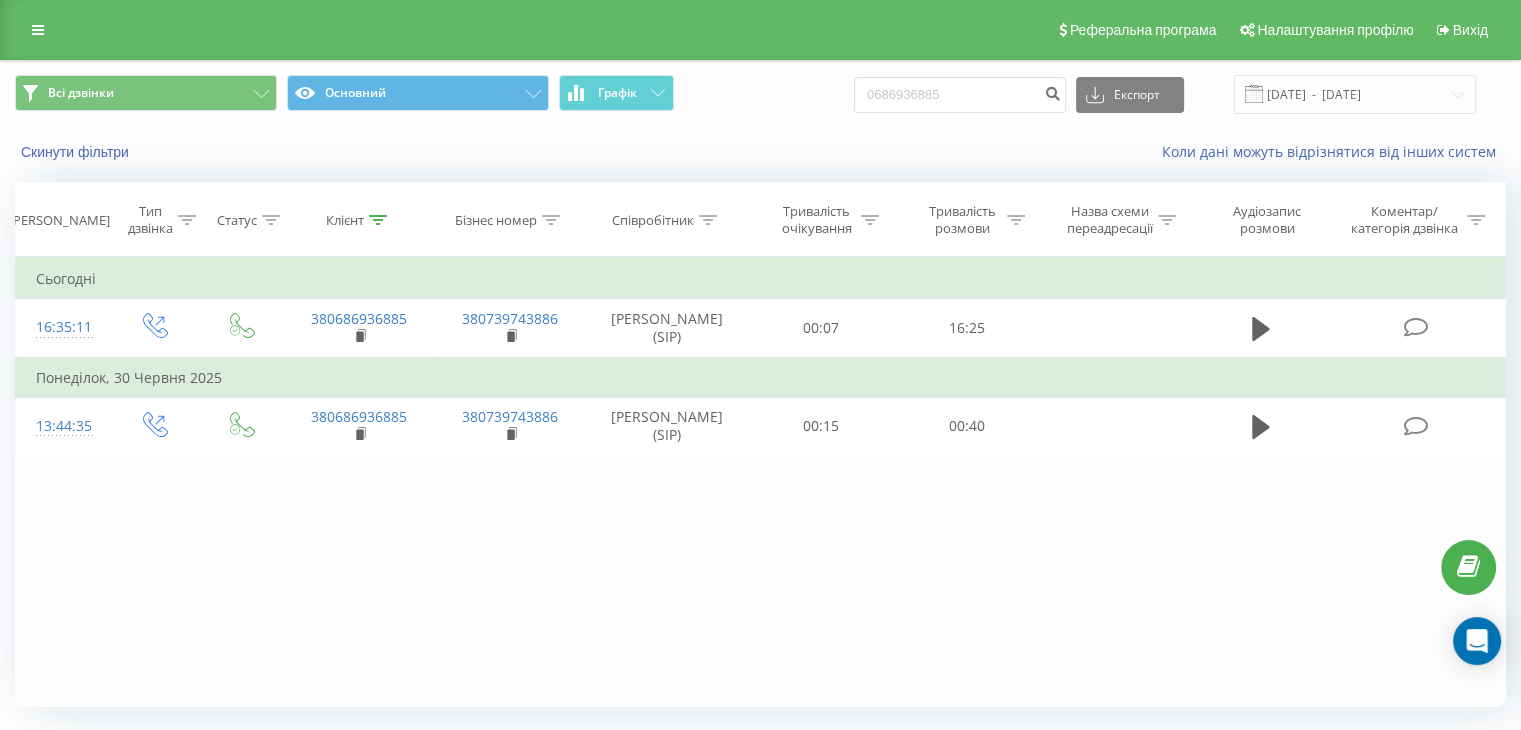 click on "Фільтрувати за умовою Дорівнює Введіть значення Скасувати OK Фільтрувати за умовою Дорівнює Введіть значення Скасувати OK Фільтрувати за умовою Містить Скасувати OK Фільтрувати за умовою Містить Скасувати OK Фільтрувати за умовою Містить Скасувати OK Фільтрувати за умовою Дорівнює Скасувати OK Фільтрувати за умовою Дорівнює Скасувати OK Фільтрувати за умовою Містить Скасувати OK Фільтрувати за умовою Дорівнює Введіть значення Скасувати OK Сьогодні  16:35:11         380686936885 380739743886 Давиденко Дмитро (SIP) 00:07 16:25 Понеділок, 30 Червня 2025  13:44:35         380686936885 380739743886 00:15 00:40" at bounding box center [760, 482] 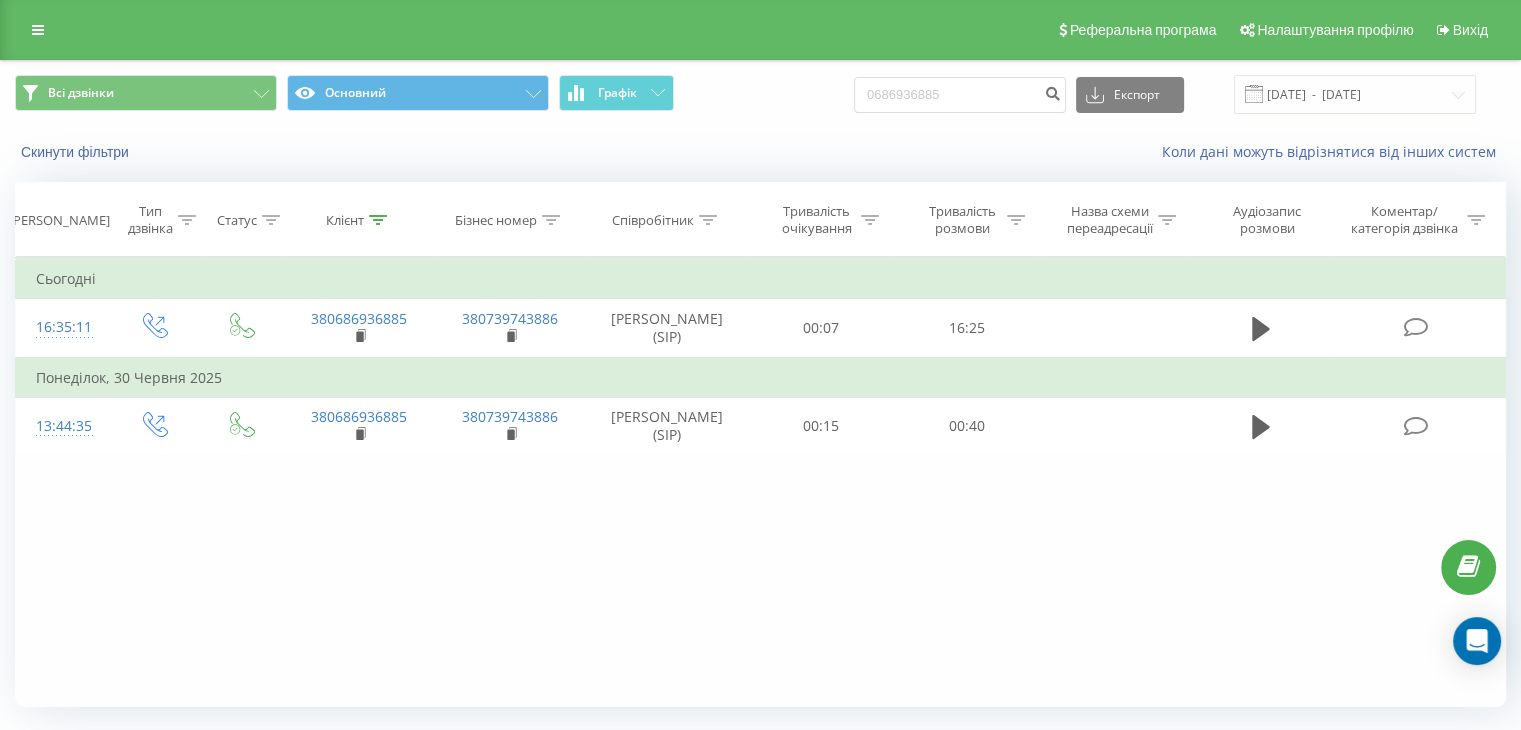 click on "Фільтрувати за умовою Дорівнює Введіть значення Скасувати OK Фільтрувати за умовою Дорівнює Введіть значення Скасувати OK Фільтрувати за умовою Містить Скасувати OK Фільтрувати за умовою Містить Скасувати OK Фільтрувати за умовою Містить Скасувати OK Фільтрувати за умовою Дорівнює Скасувати OK Фільтрувати за умовою Дорівнює Скасувати OK Фільтрувати за умовою Містить Скасувати OK Фільтрувати за умовою Дорівнює Введіть значення Скасувати OK Сьогодні  16:35:11         380686936885 380739743886 Давиденко Дмитро (SIP) 00:07 16:25 Понеділок, 30 Червня 2025  13:44:35         380686936885 380739743886 00:15 00:40" at bounding box center [760, 482] 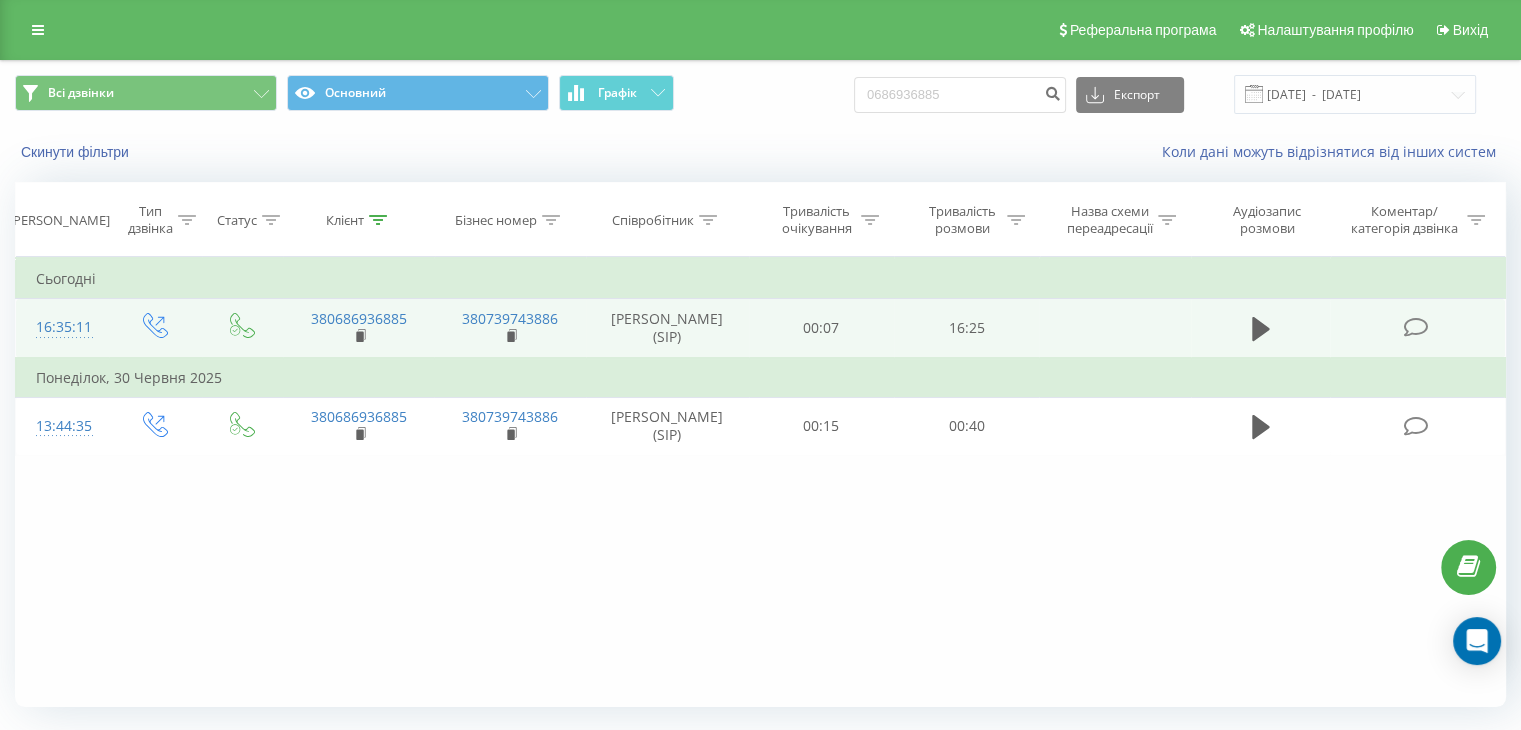 click at bounding box center [1415, 327] 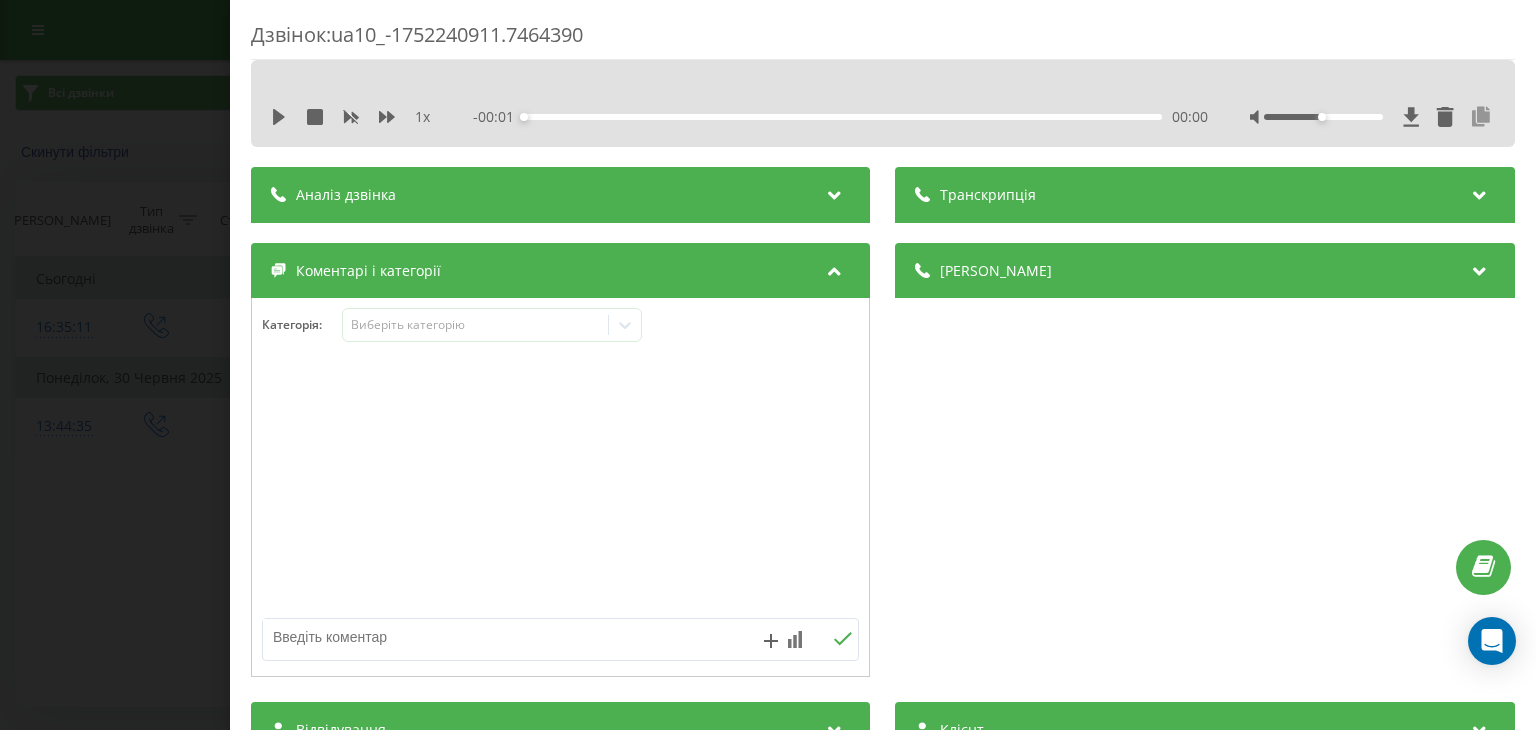 click at bounding box center [1482, 117] 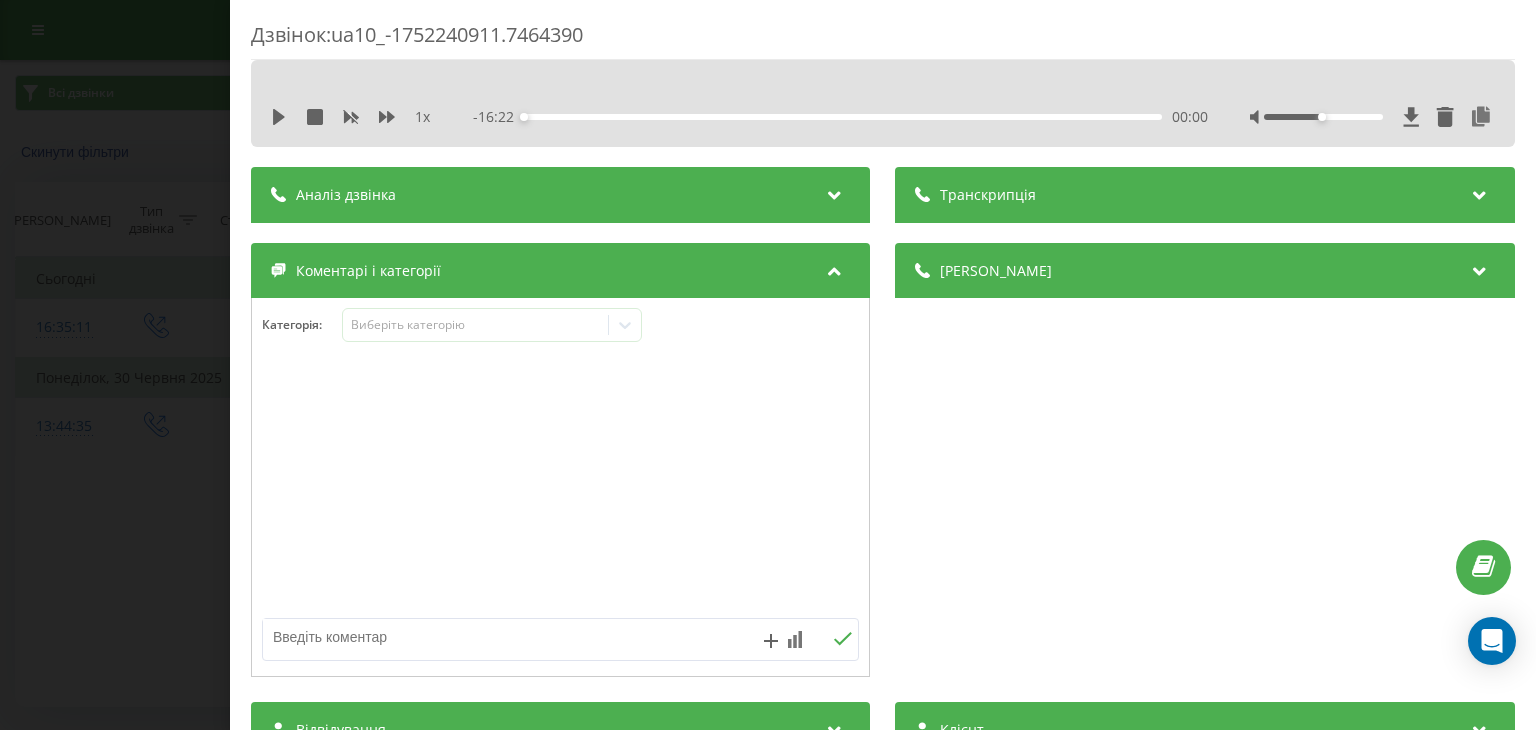 click on "Дзвінок :  ua10_-1752240911.7464390   1 x  - 16:22 00:00   00:00   Транскрипція Для AI-аналізу майбутніх дзвінків  налаштуйте та активуйте профіль на сторінці . Якщо профіль вже є і дзвінок відповідає його умовам, оновіть сторінку через 10 хвилин - AI аналізує поточний дзвінок. Аналіз дзвінка Для AI-аналізу майбутніх дзвінків  налаштуйте та активуйте профіль на сторінці . Якщо профіль вже є і дзвінок відповідає його умовам, оновіть сторінку через 10 хвилин - AI аналізує поточний дзвінок. Деталі дзвінка Загальне Дата дзвінка 2025-07-11 16:35:11 Тип дзвінка Вихідний Статус дзвінка Успішний 380739743886" at bounding box center [768, 365] 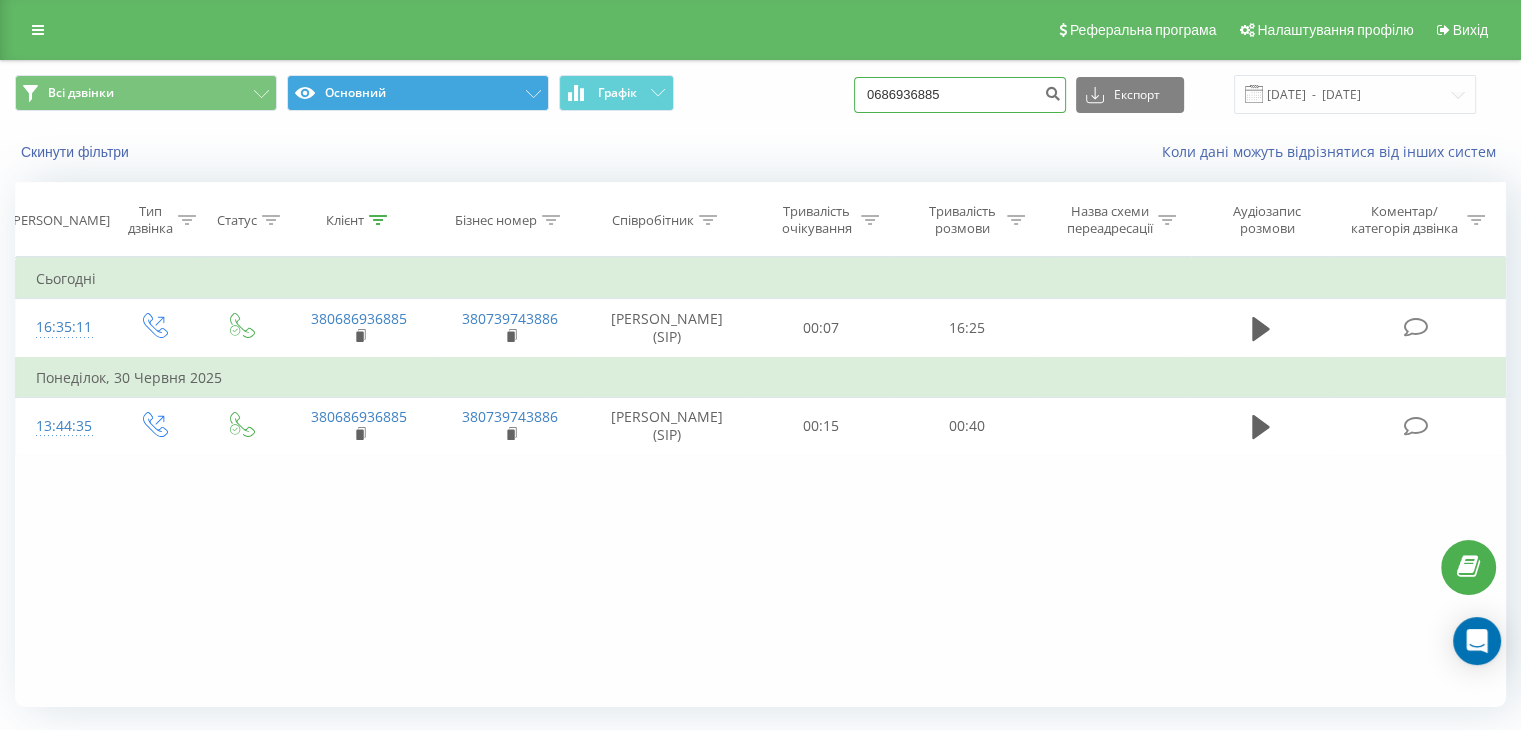 drag, startPoint x: 1024, startPoint y: 89, endPoint x: 520, endPoint y: 85, distance: 504.01587 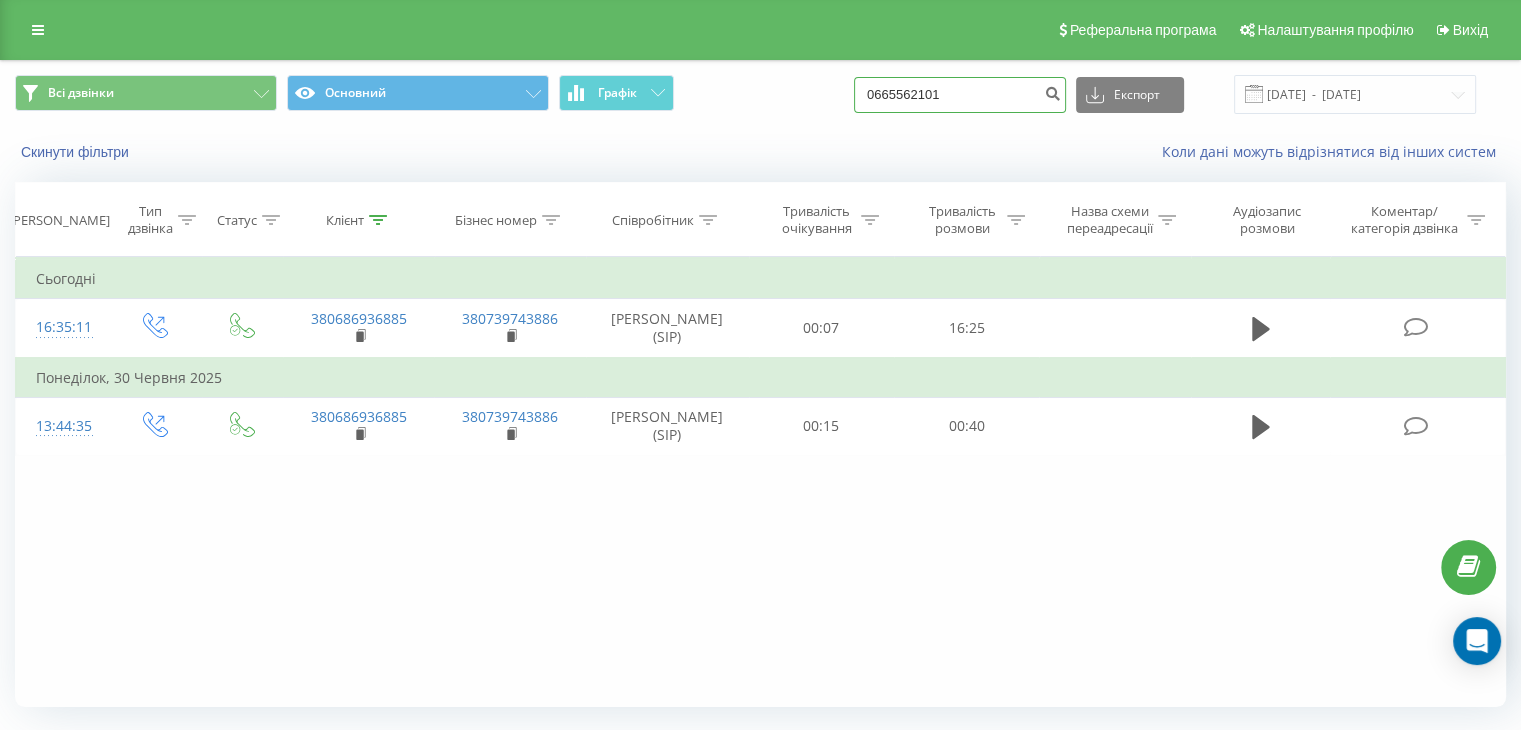 type on "0665562101" 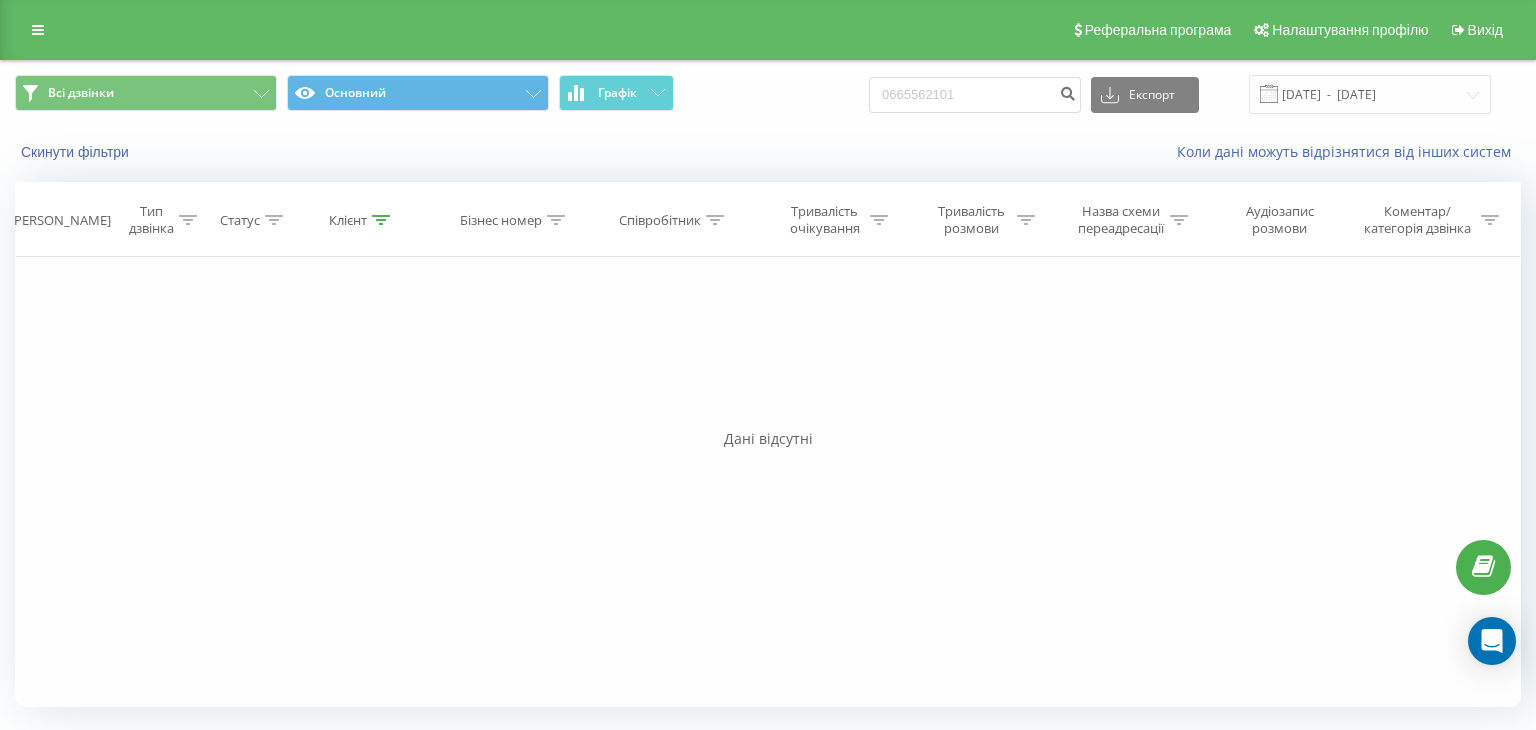 scroll, scrollTop: 0, scrollLeft: 0, axis: both 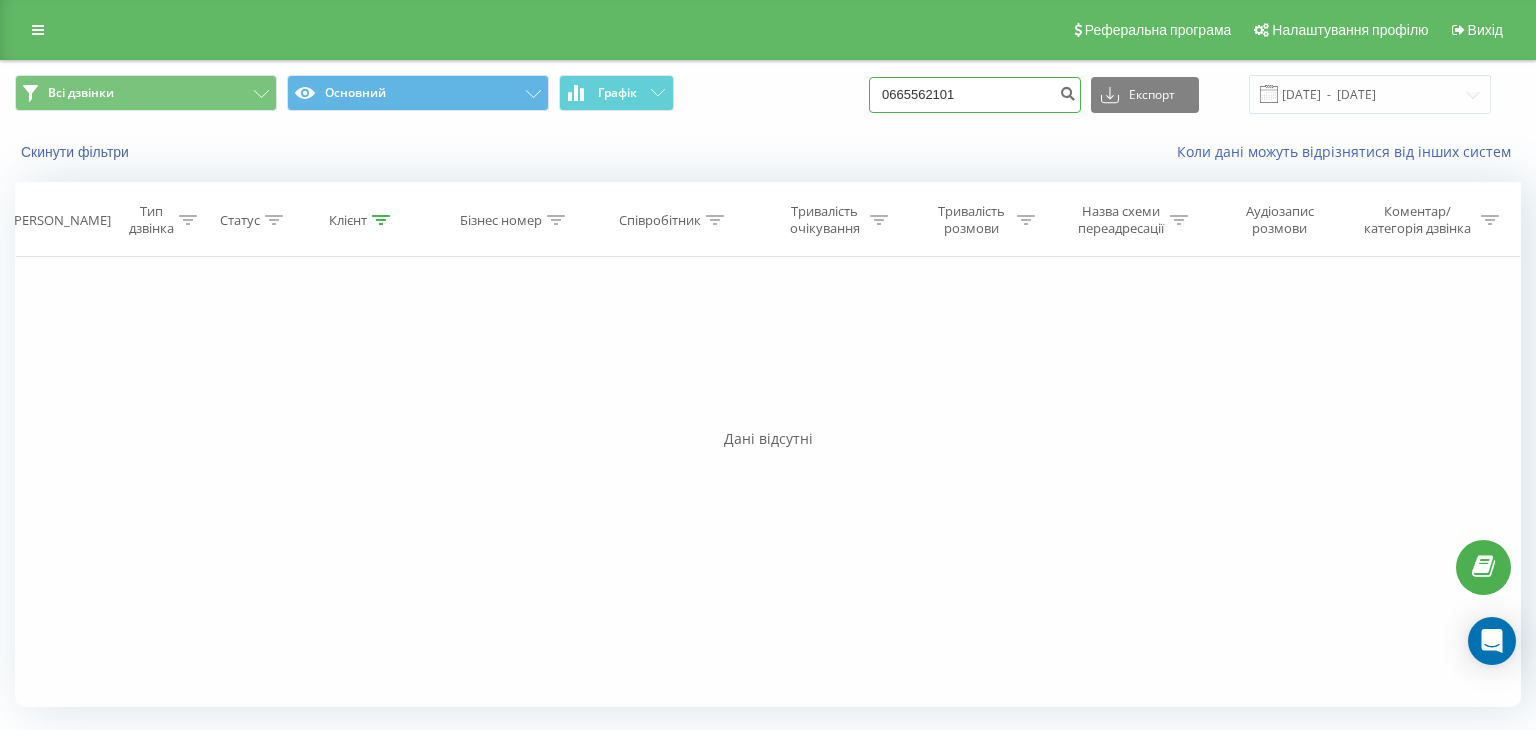 drag, startPoint x: 1000, startPoint y: 95, endPoint x: 556, endPoint y: 81, distance: 444.22067 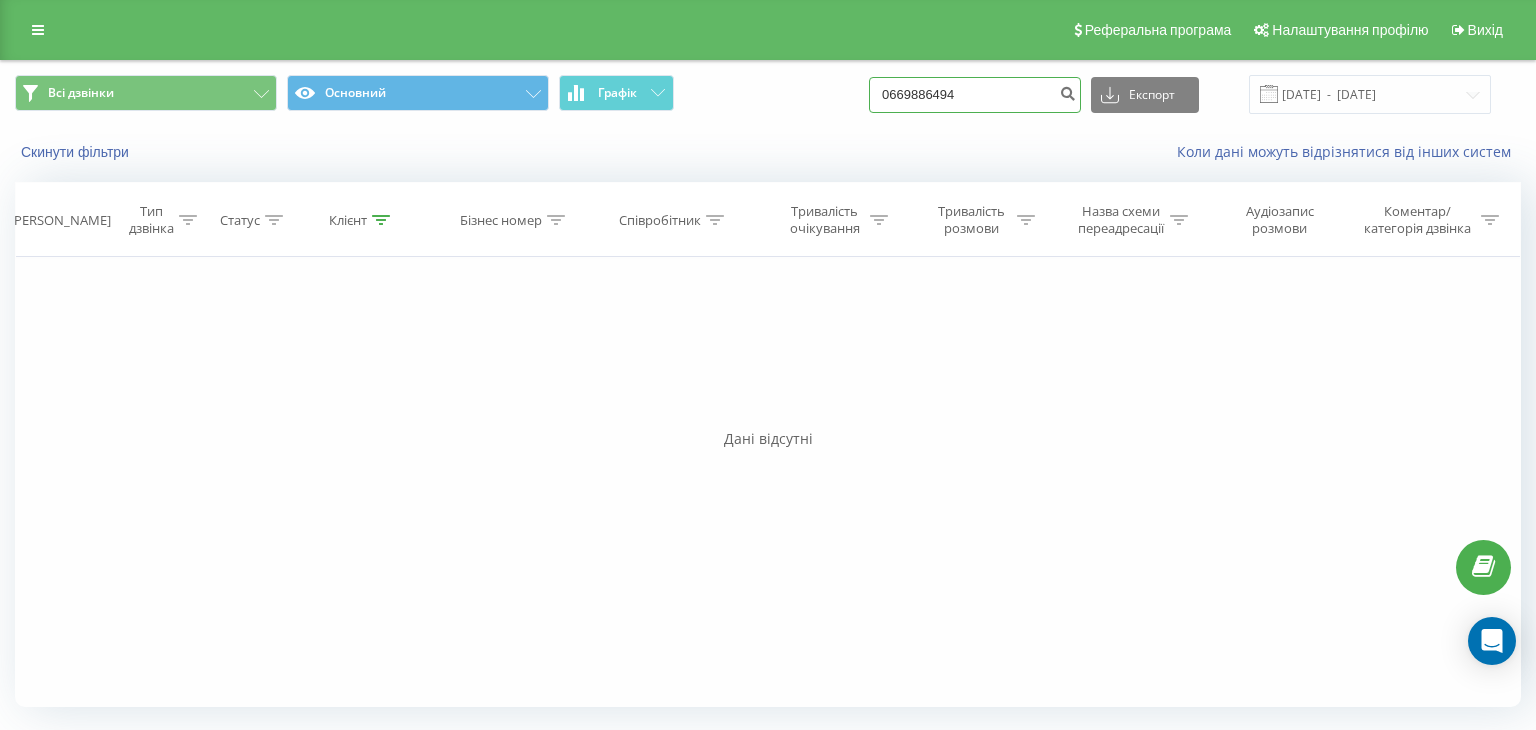 type on "0669886494" 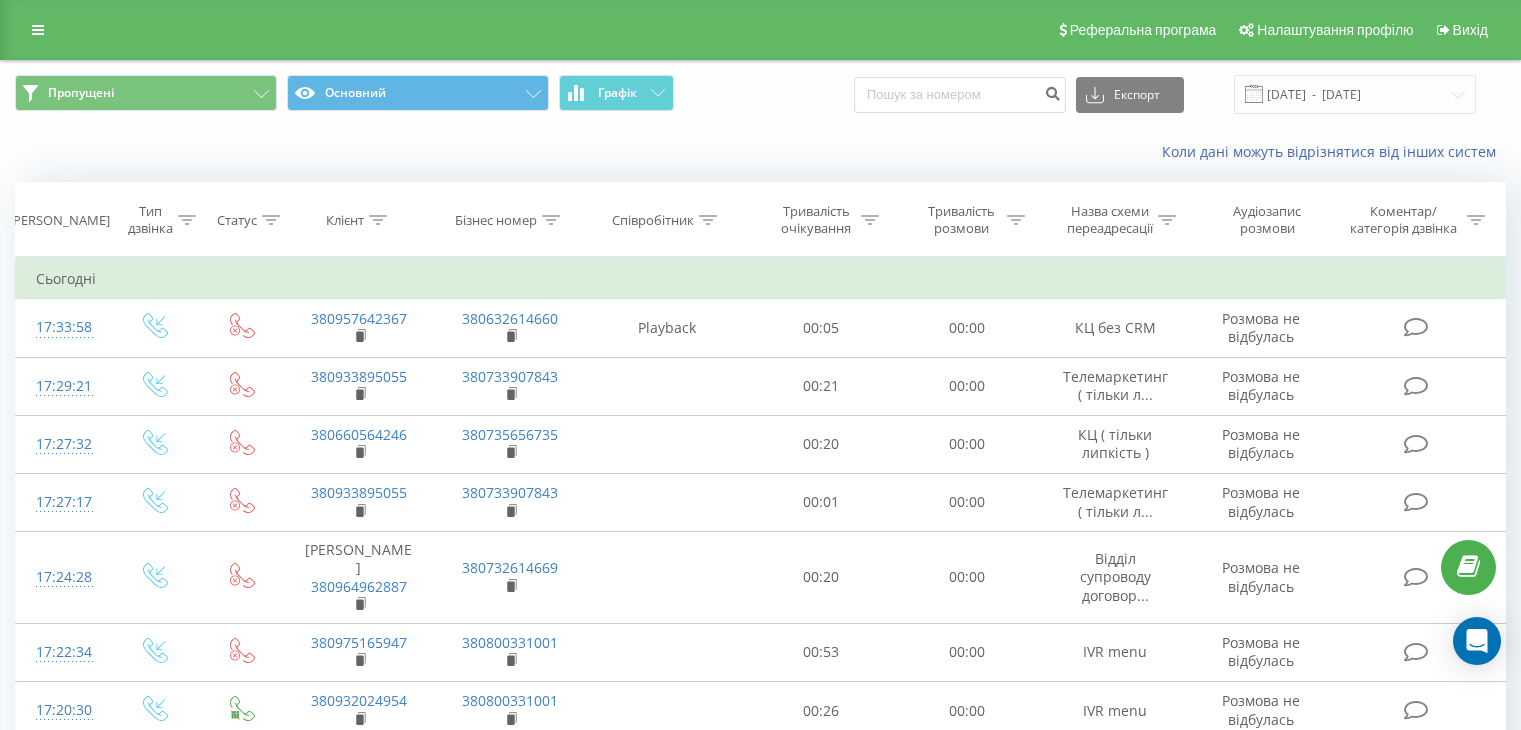 scroll, scrollTop: 58, scrollLeft: 0, axis: vertical 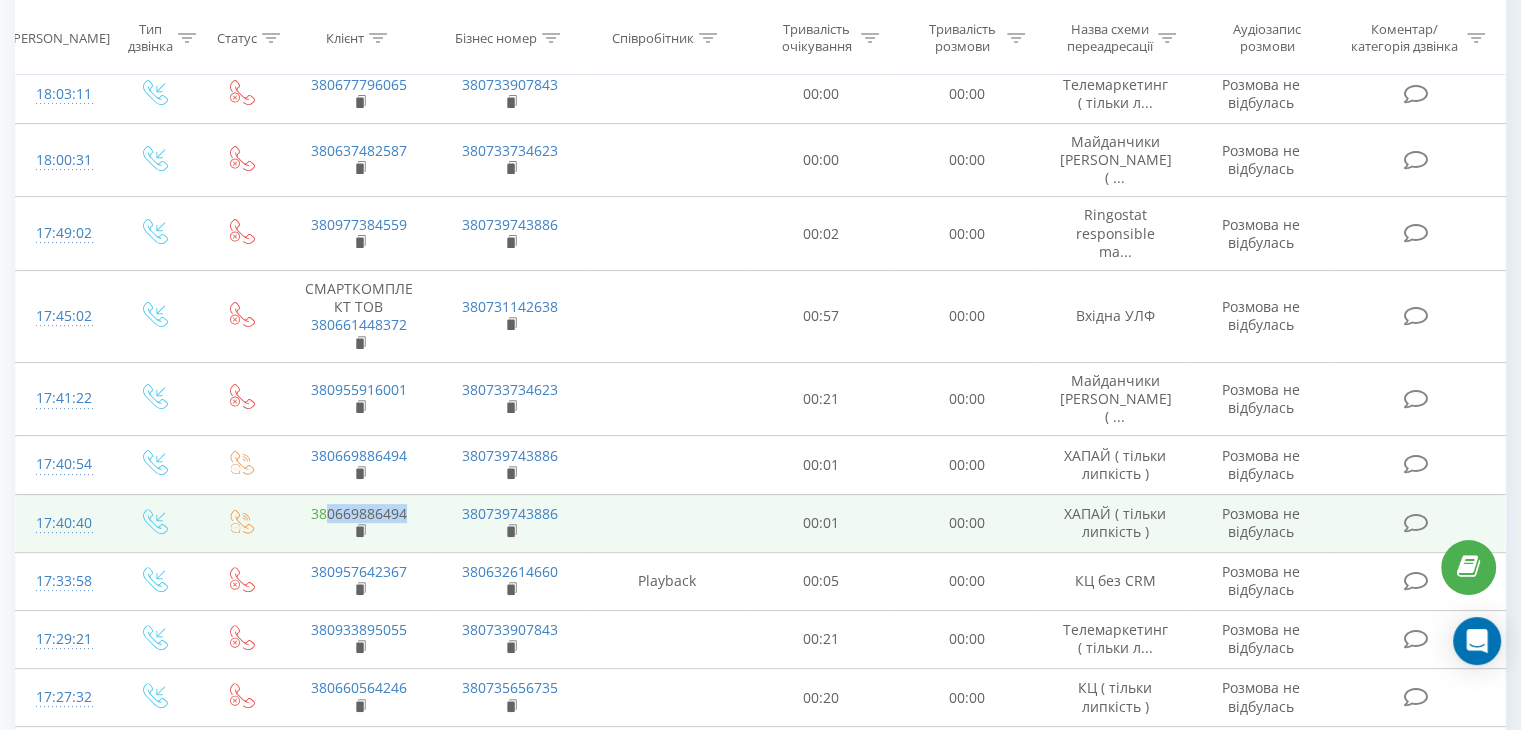 drag, startPoint x: 413, startPoint y: 473, endPoint x: 325, endPoint y: 478, distance: 88.14193 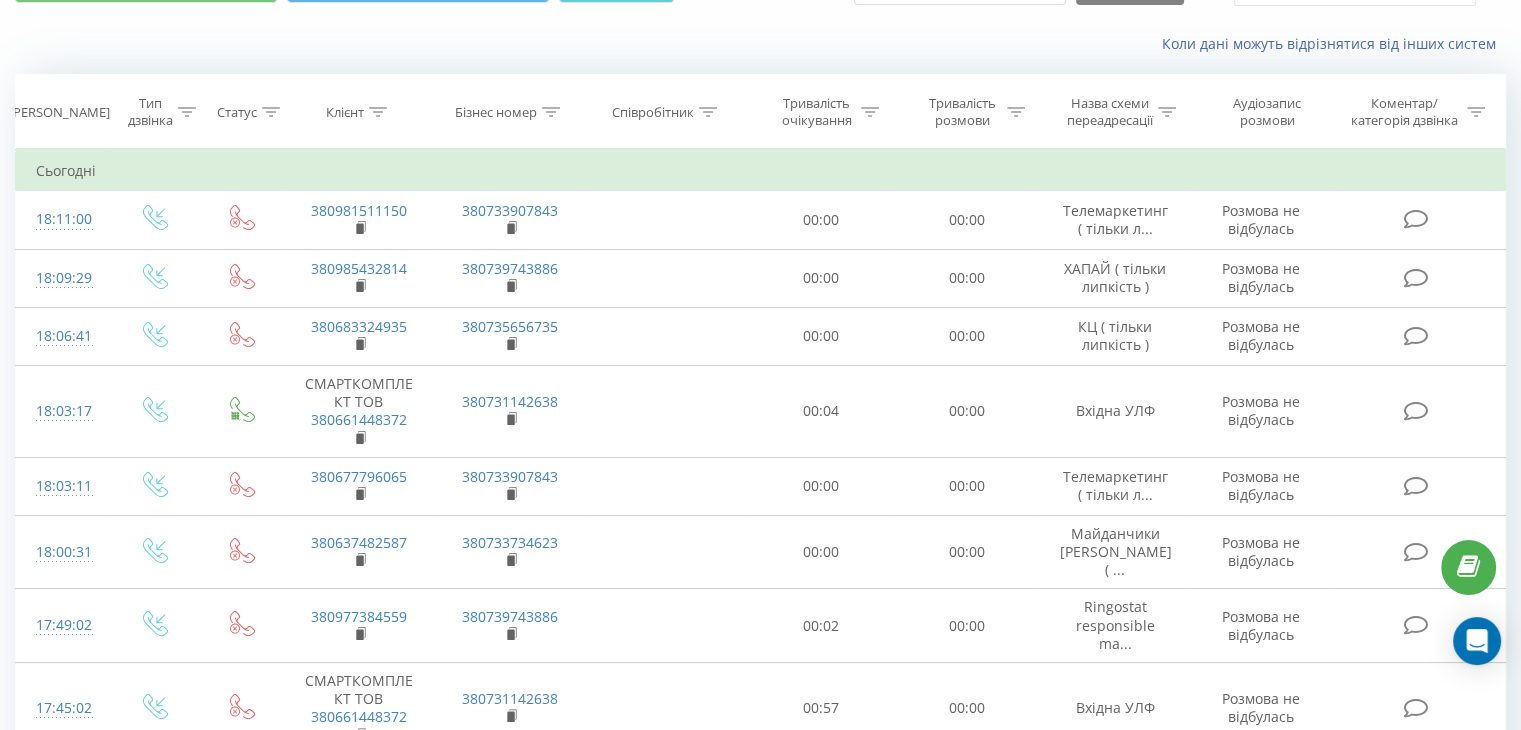 scroll, scrollTop: 100, scrollLeft: 0, axis: vertical 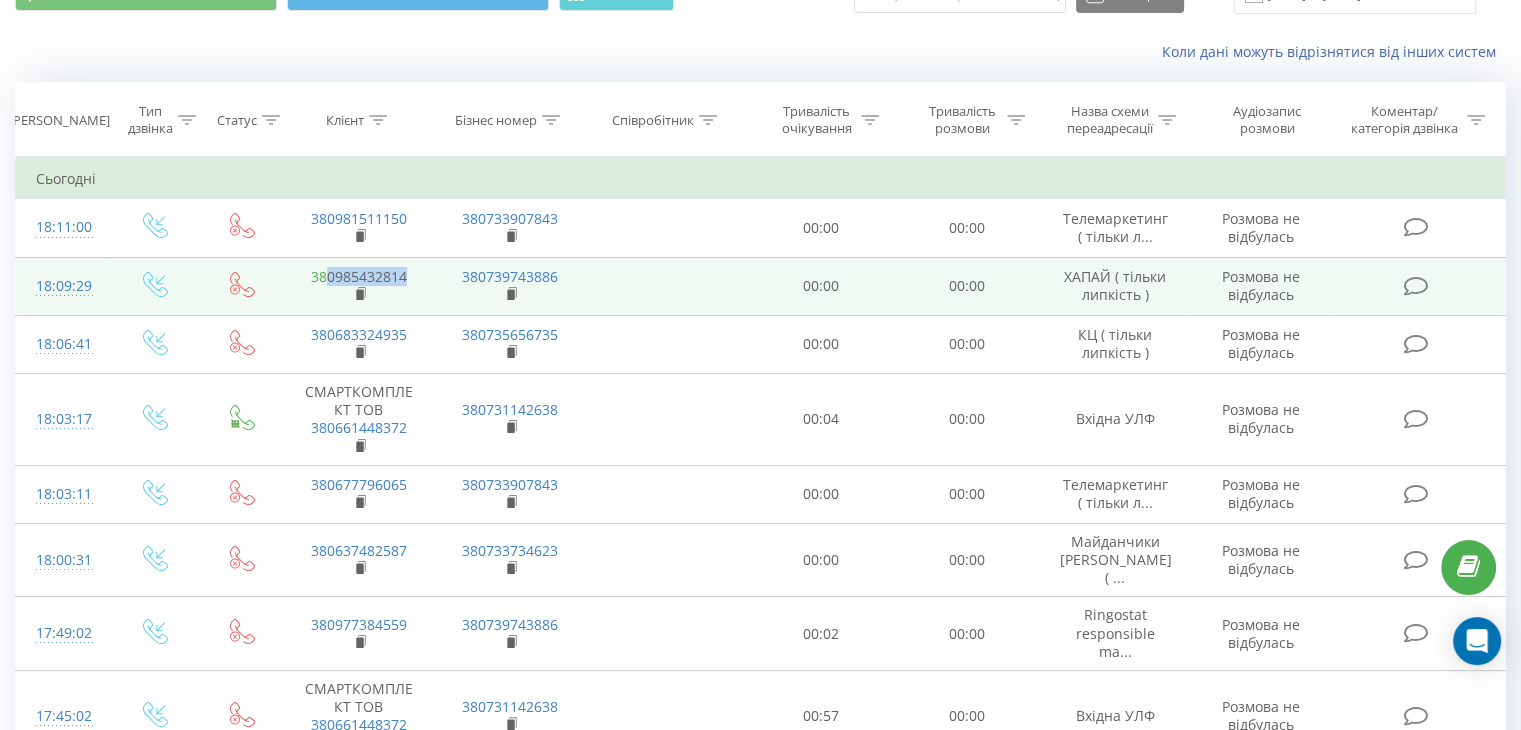 drag, startPoint x: 419, startPoint y: 266, endPoint x: 327, endPoint y: 268, distance: 92.021736 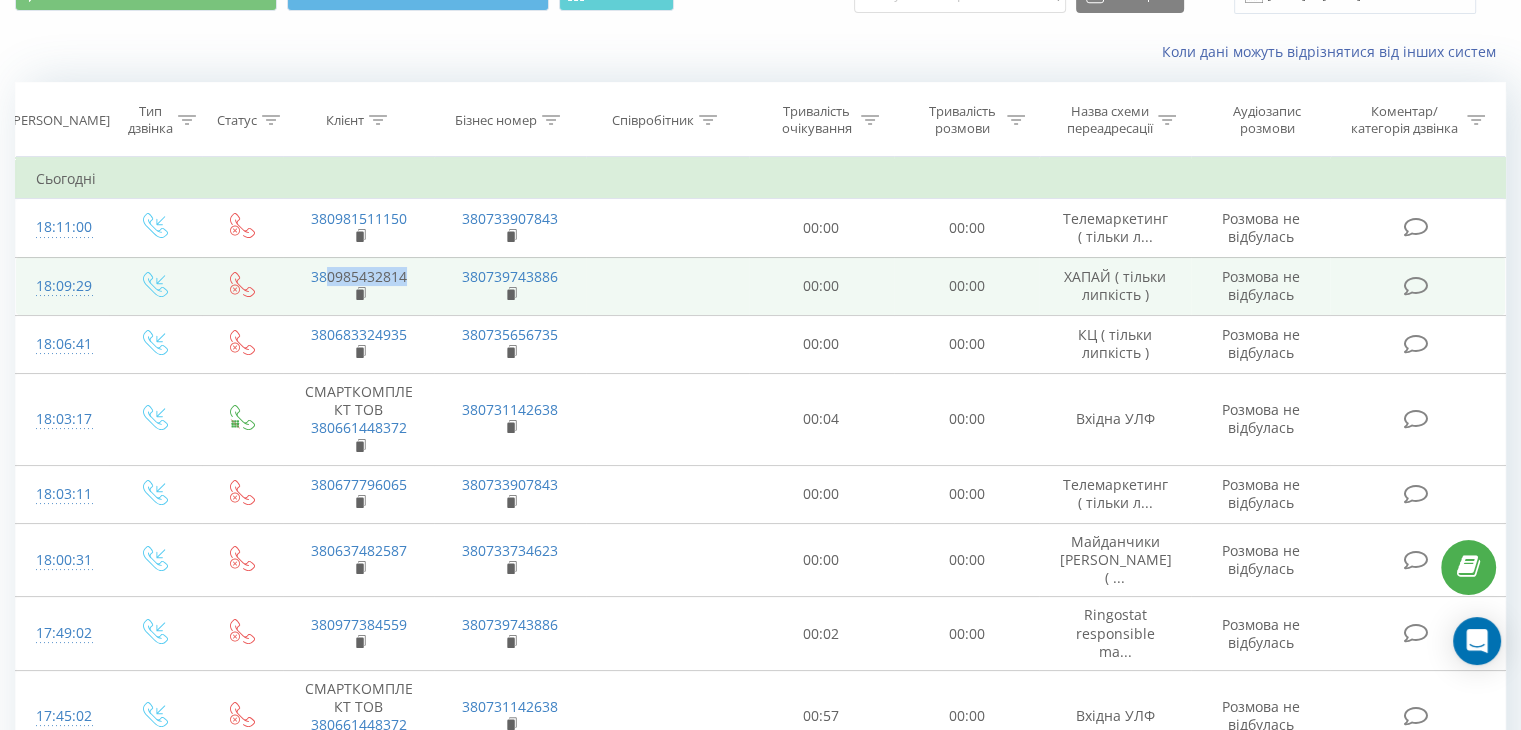 copy on "0985432814" 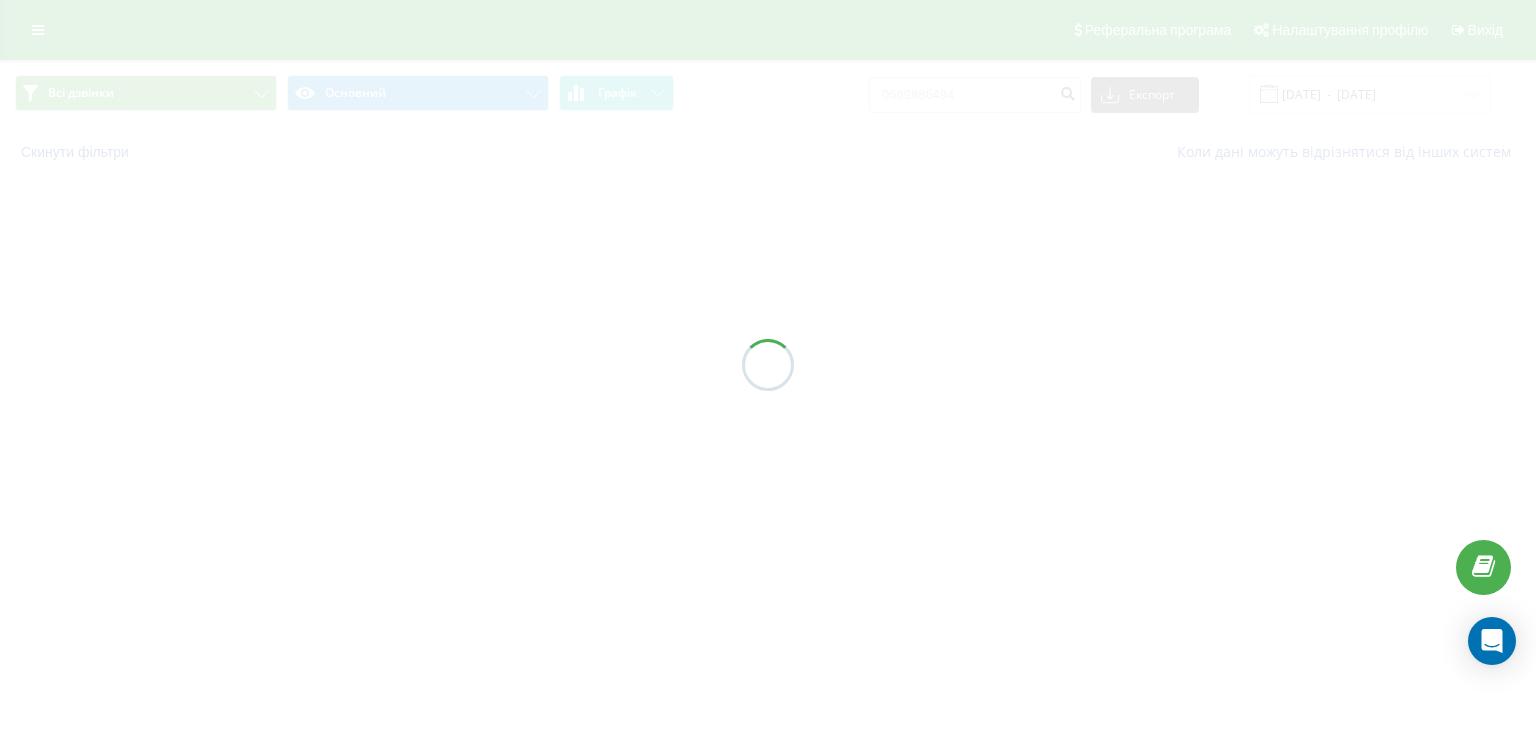 scroll, scrollTop: 0, scrollLeft: 0, axis: both 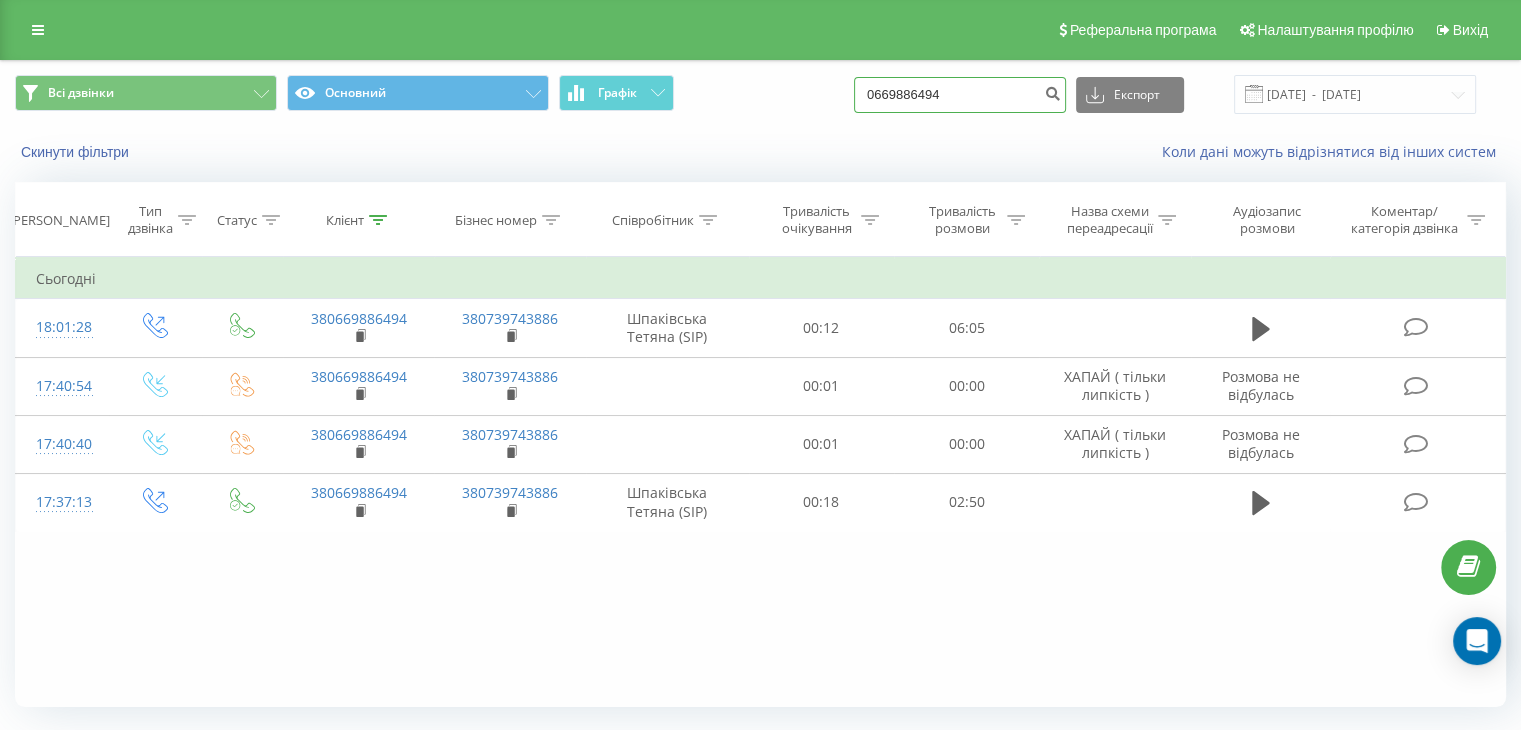 drag, startPoint x: 924, startPoint y: 89, endPoint x: 718, endPoint y: 113, distance: 207.39334 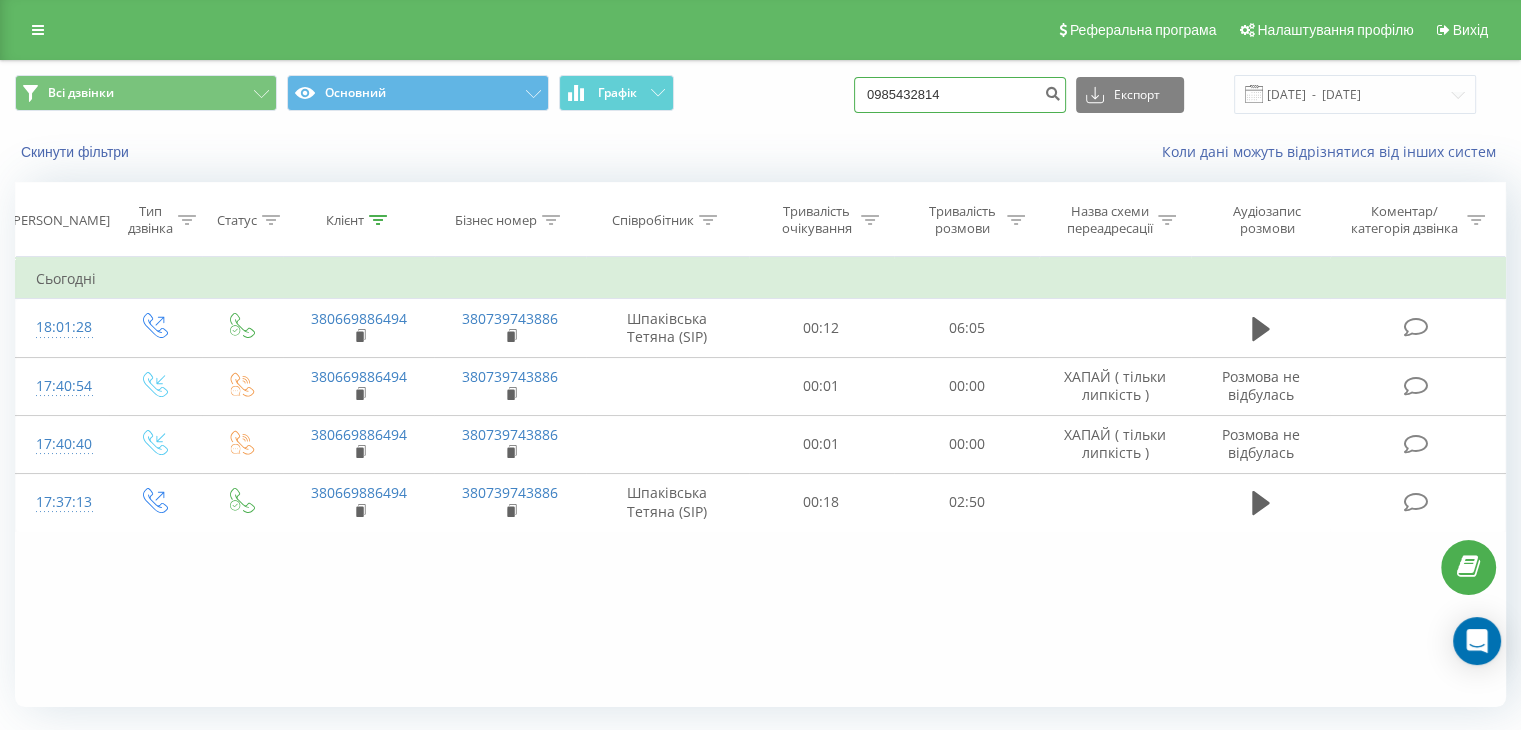 type on "0985432814" 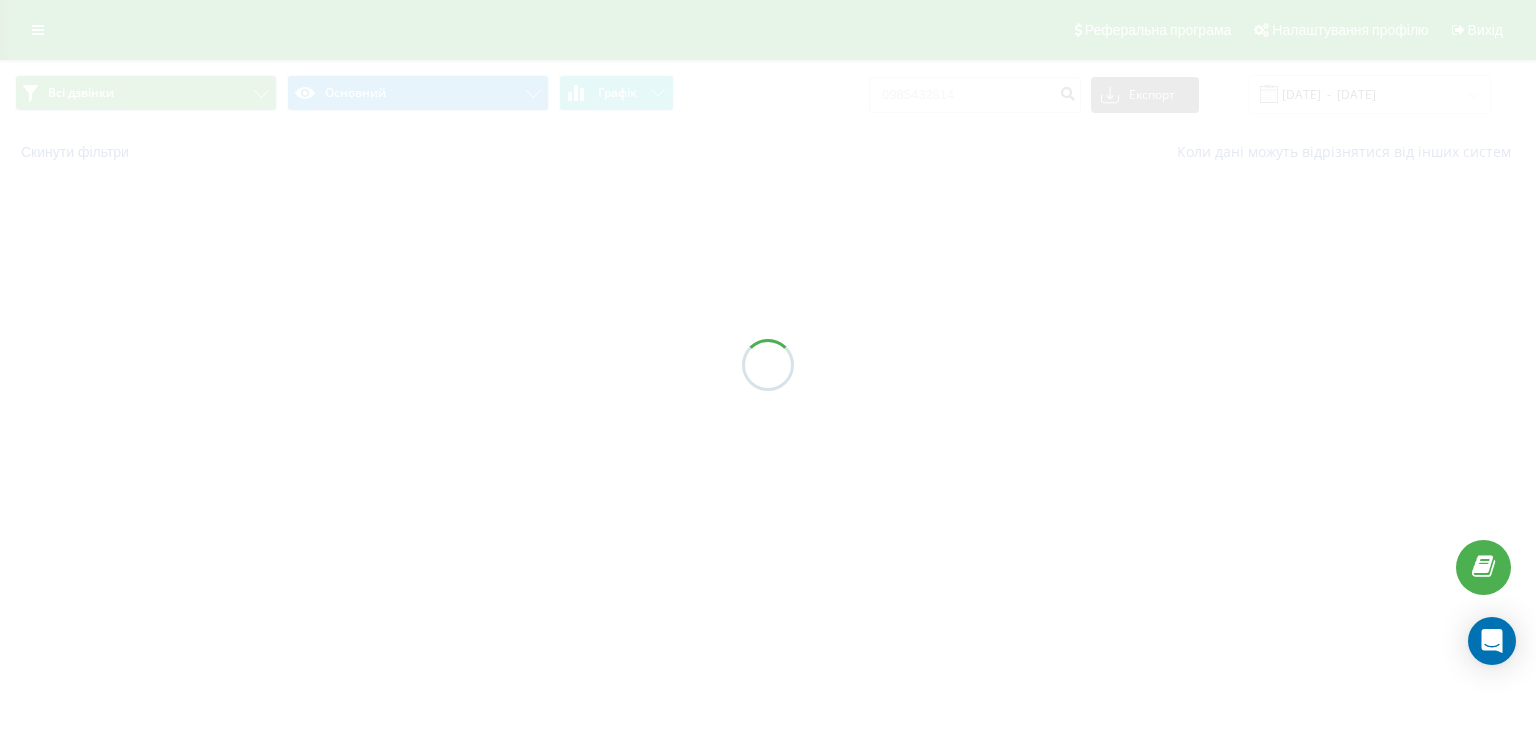 scroll, scrollTop: 0, scrollLeft: 0, axis: both 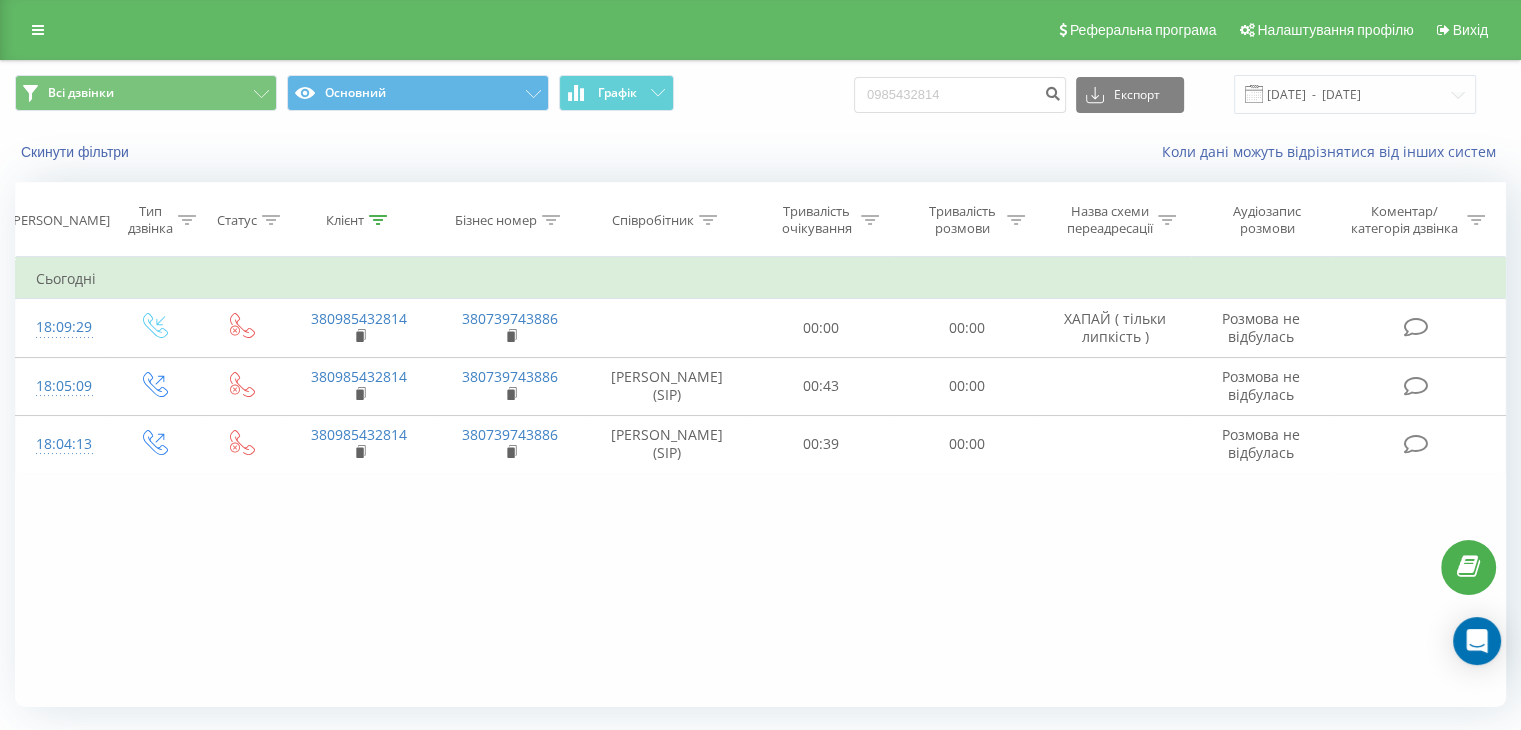 click on "Фільтрувати за умовою Дорівнює Введіть значення Скасувати OK Фільтрувати за умовою Дорівнює Введіть значення Скасувати OK Фільтрувати за умовою Містить Скасувати OK Фільтрувати за умовою Містить Скасувати OK Фільтрувати за умовою Містить Скасувати OK Фільтрувати за умовою Дорівнює Скасувати OK Фільтрувати за умовою Дорівнює Скасувати OK Фільтрувати за умовою Містить Скасувати OK Фільтрувати за умовою Дорівнює Введіть значення Скасувати OK Сьогодні  18:09:29         380985432814 380739743886 00:00 00:00 ХАПАЙ ( тільки липкість ) Розмова не відбулась  18:05:09         380985432814 380739743886 00:43 00:00" at bounding box center (760, 482) 